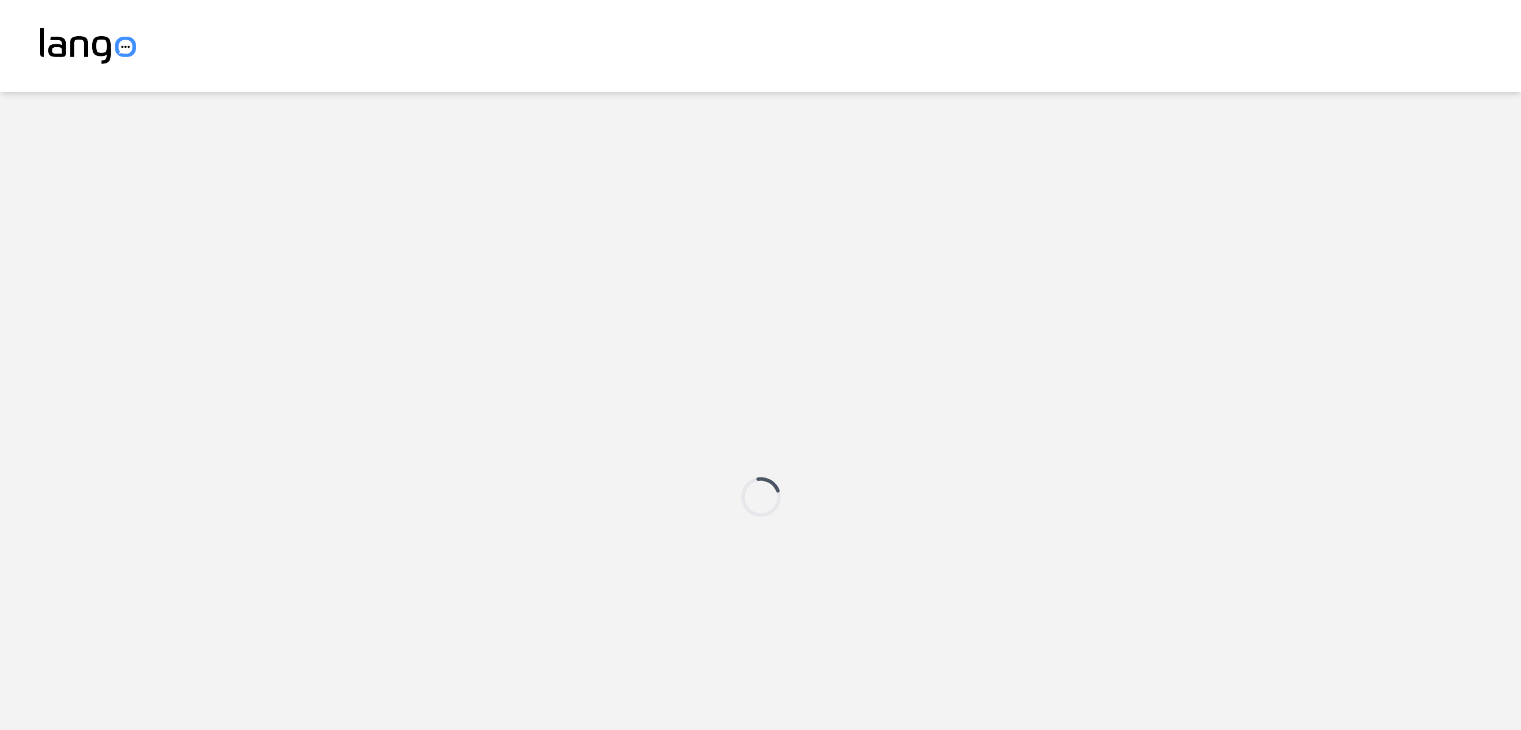 scroll, scrollTop: 0, scrollLeft: 0, axis: both 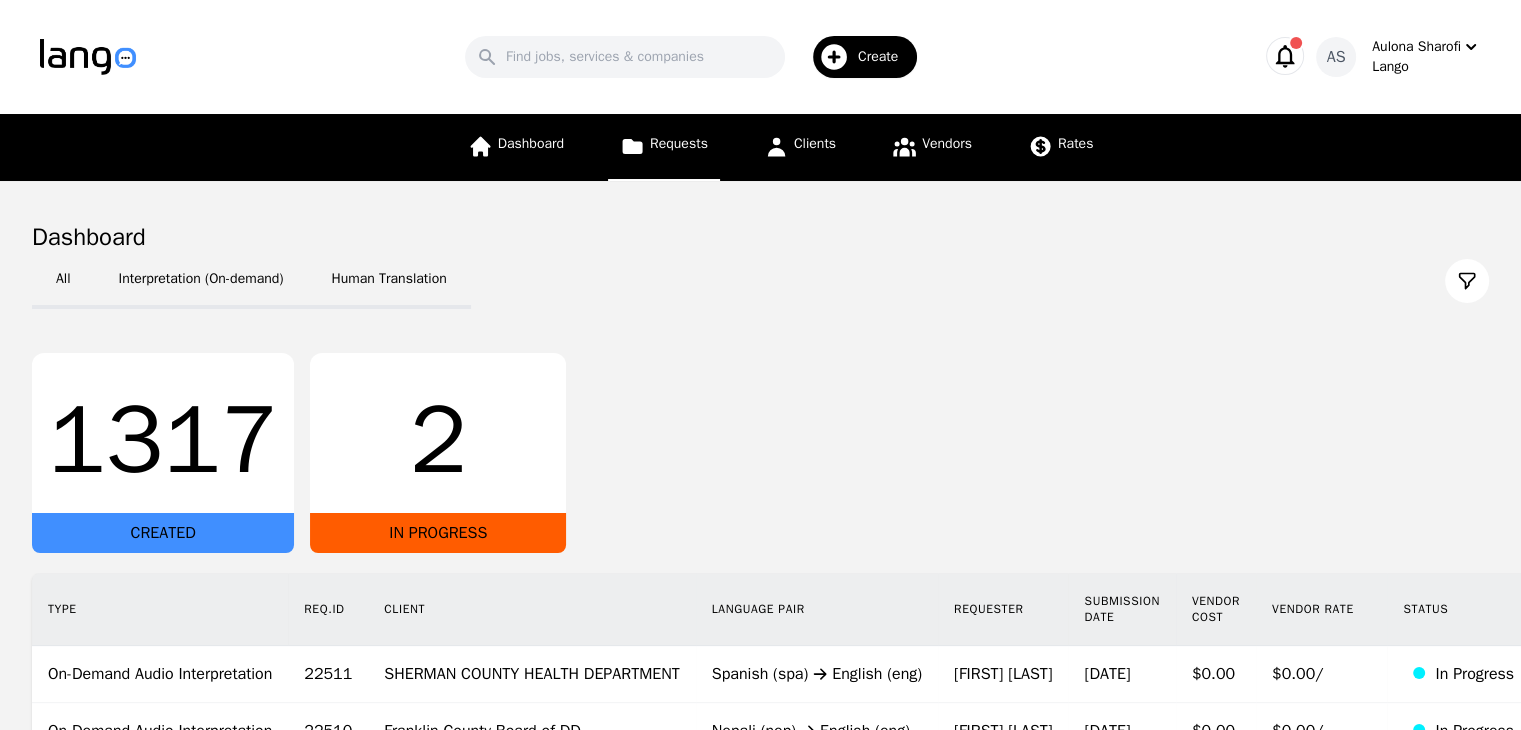 click on "Requests" at bounding box center [664, 147] 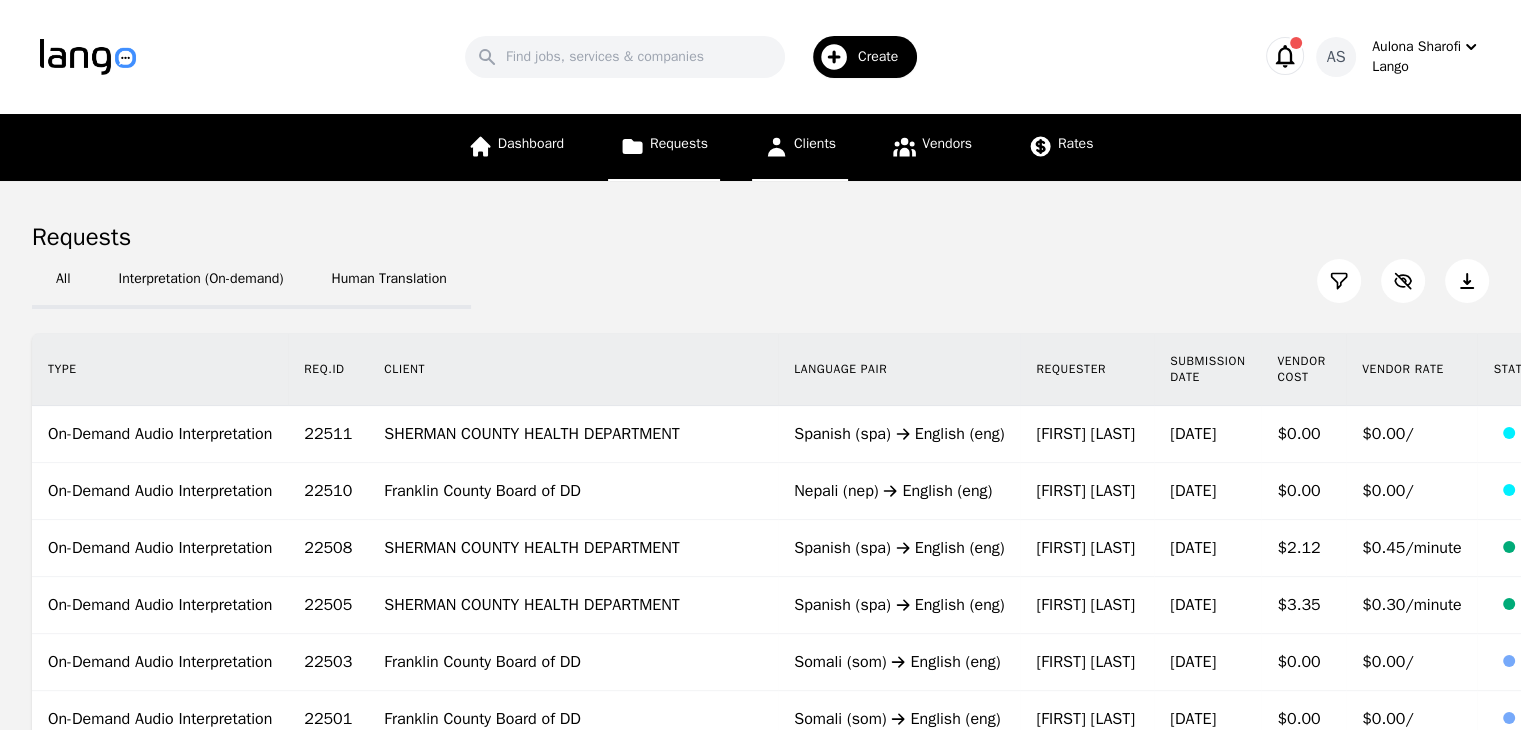 click on "Clients" at bounding box center [815, 143] 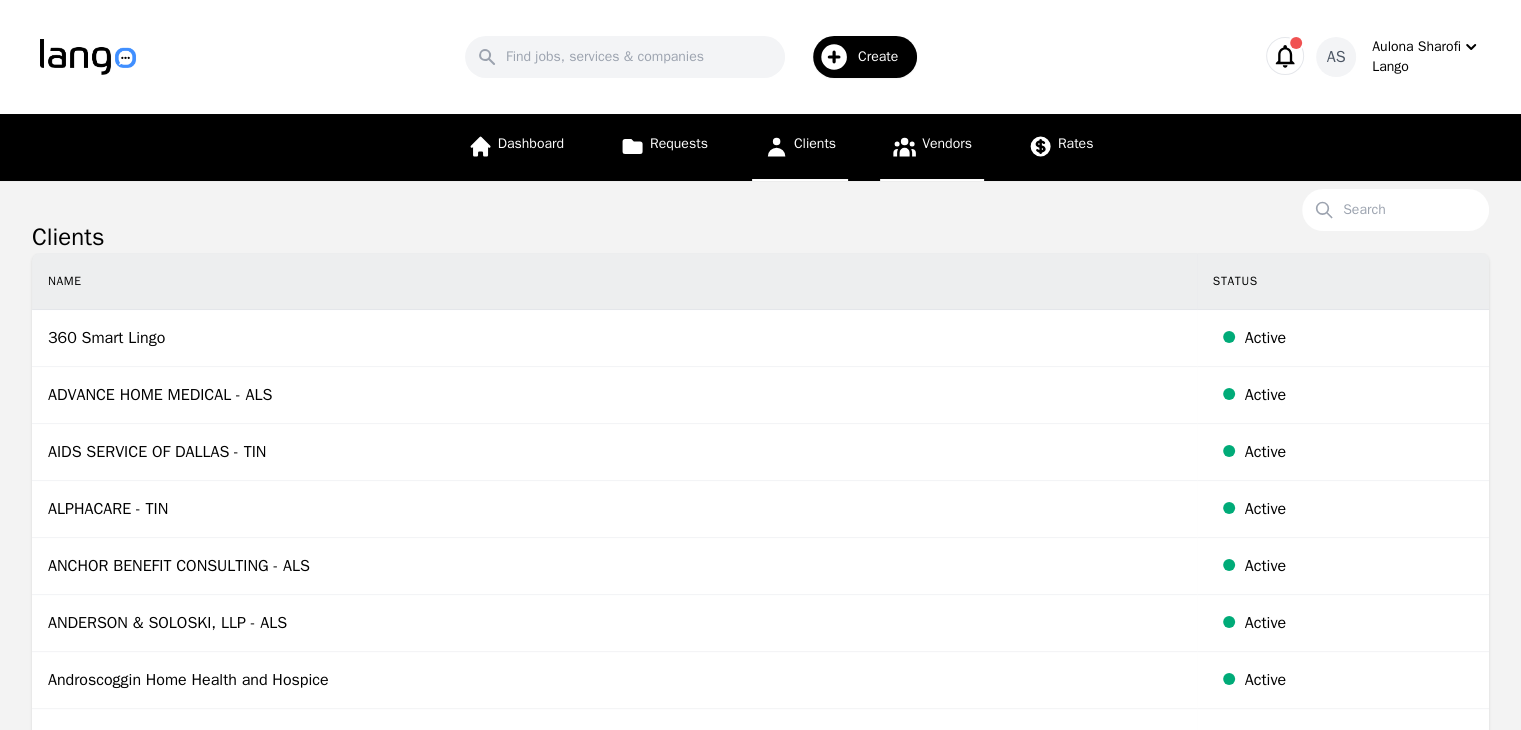 click 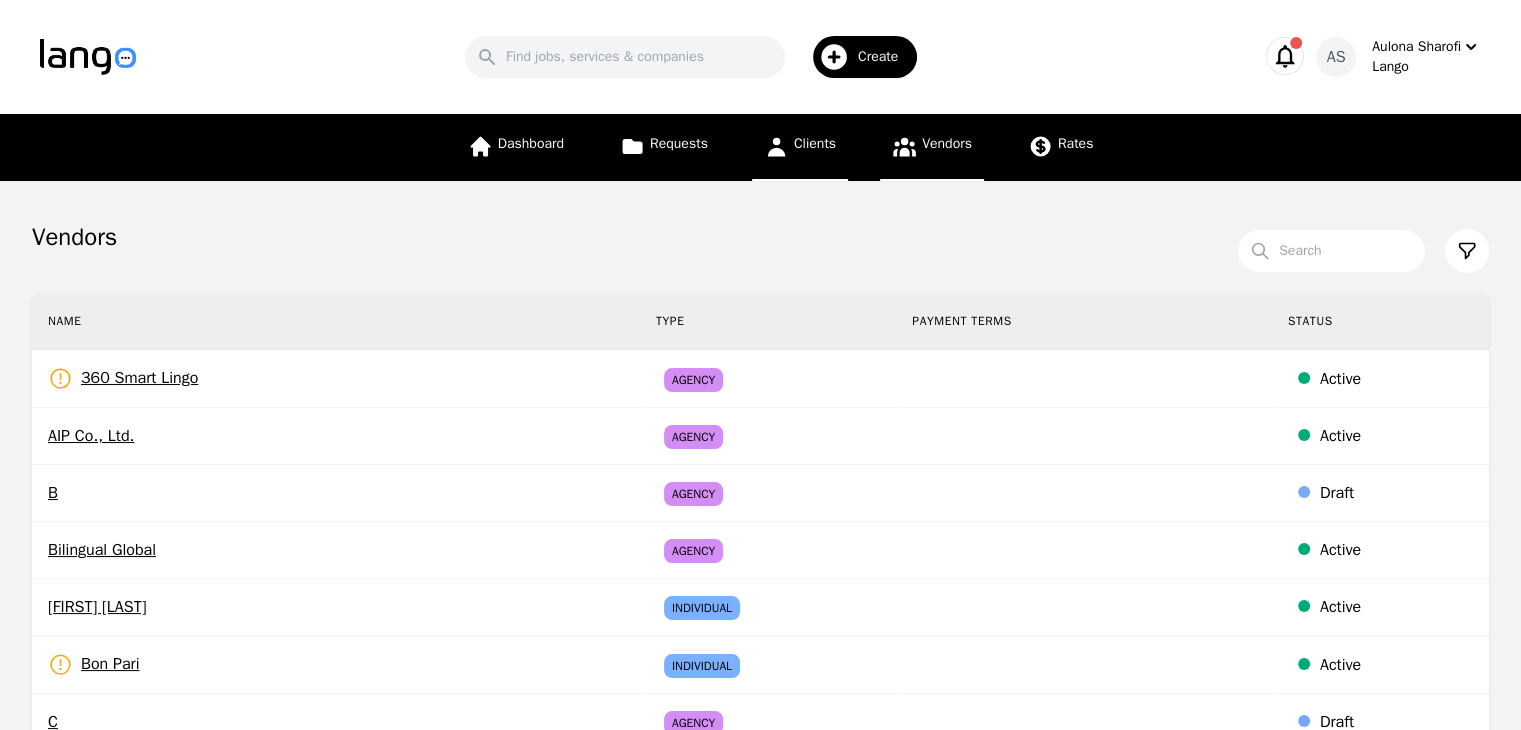 click on "Clients" at bounding box center [815, 143] 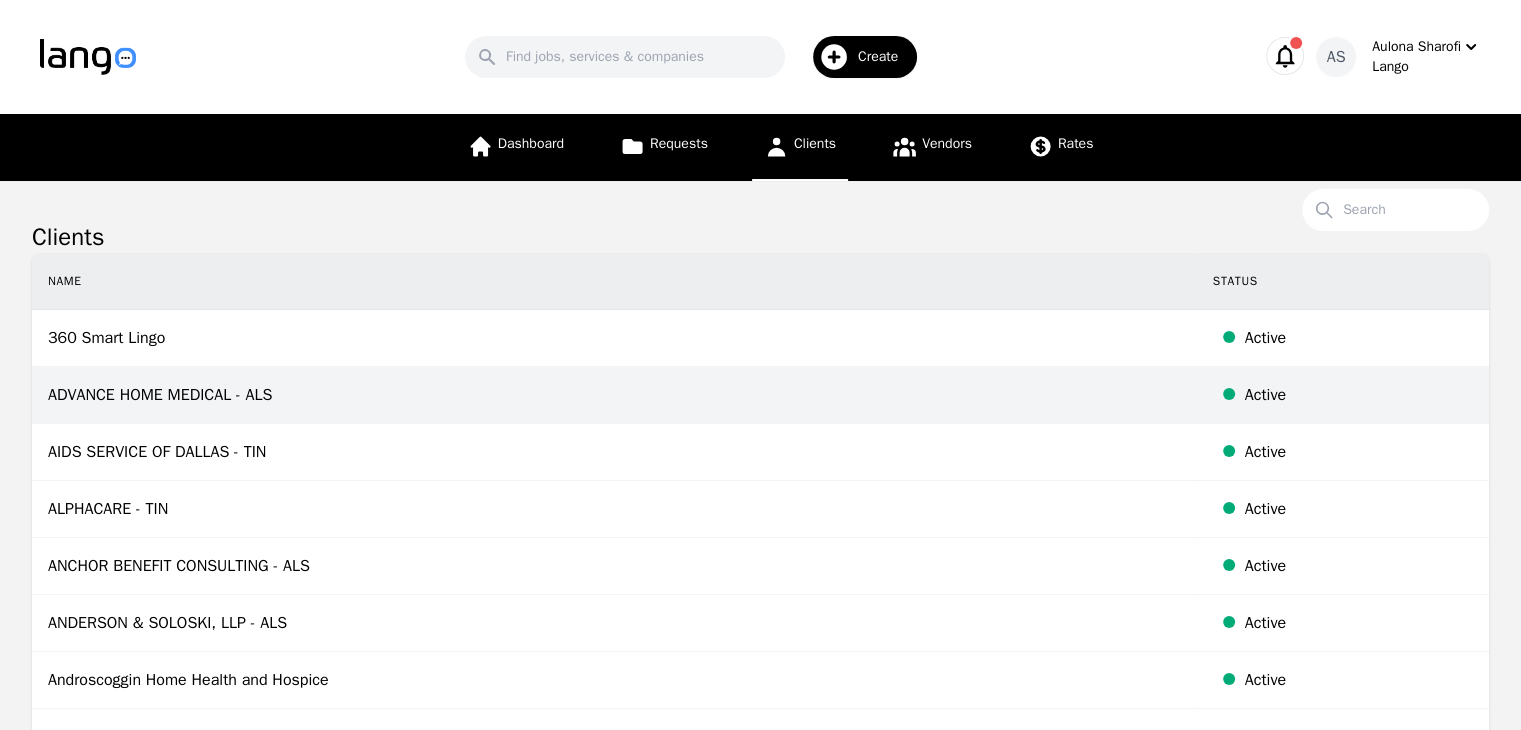 click on "ADVANCE HOME MEDICAL - ALS" at bounding box center [614, 395] 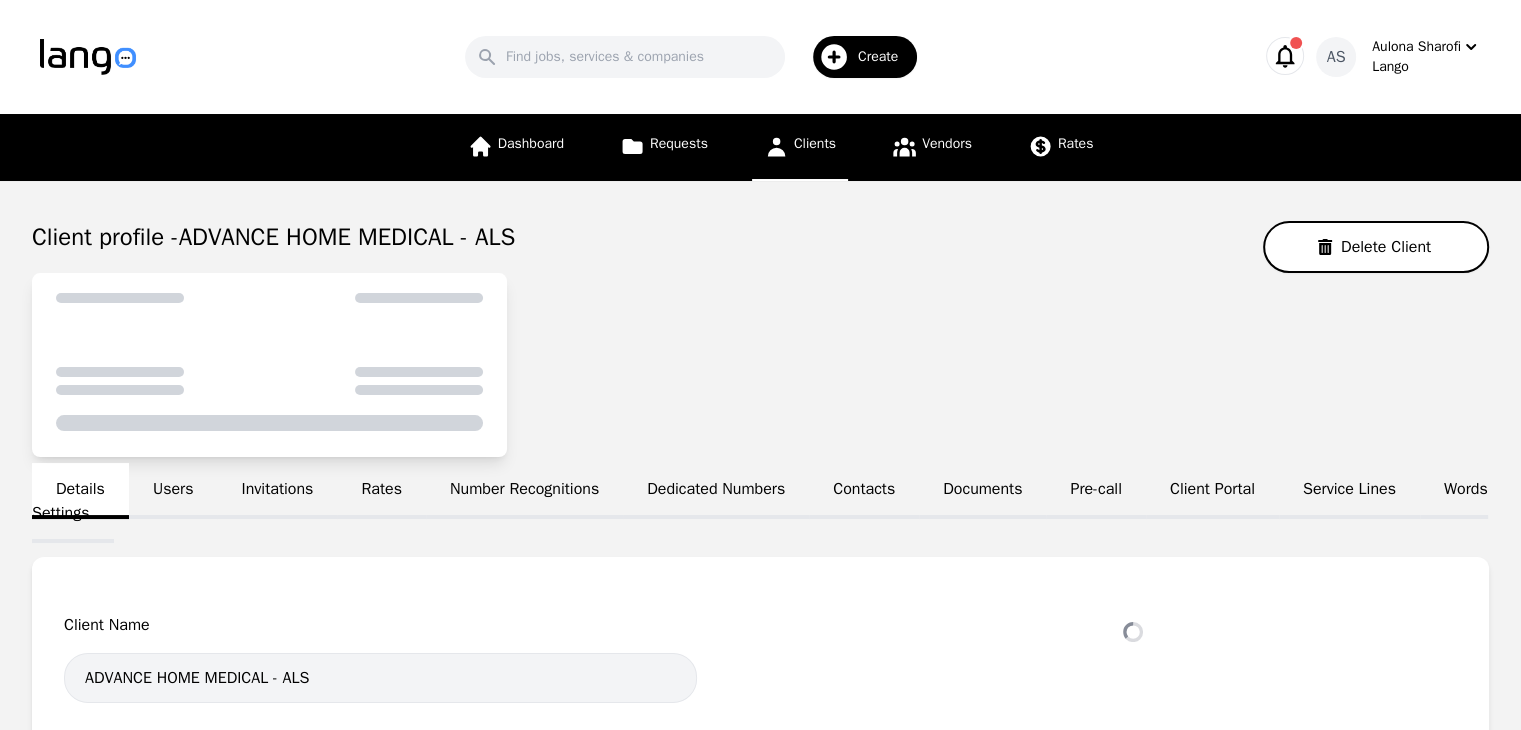 select on "active" 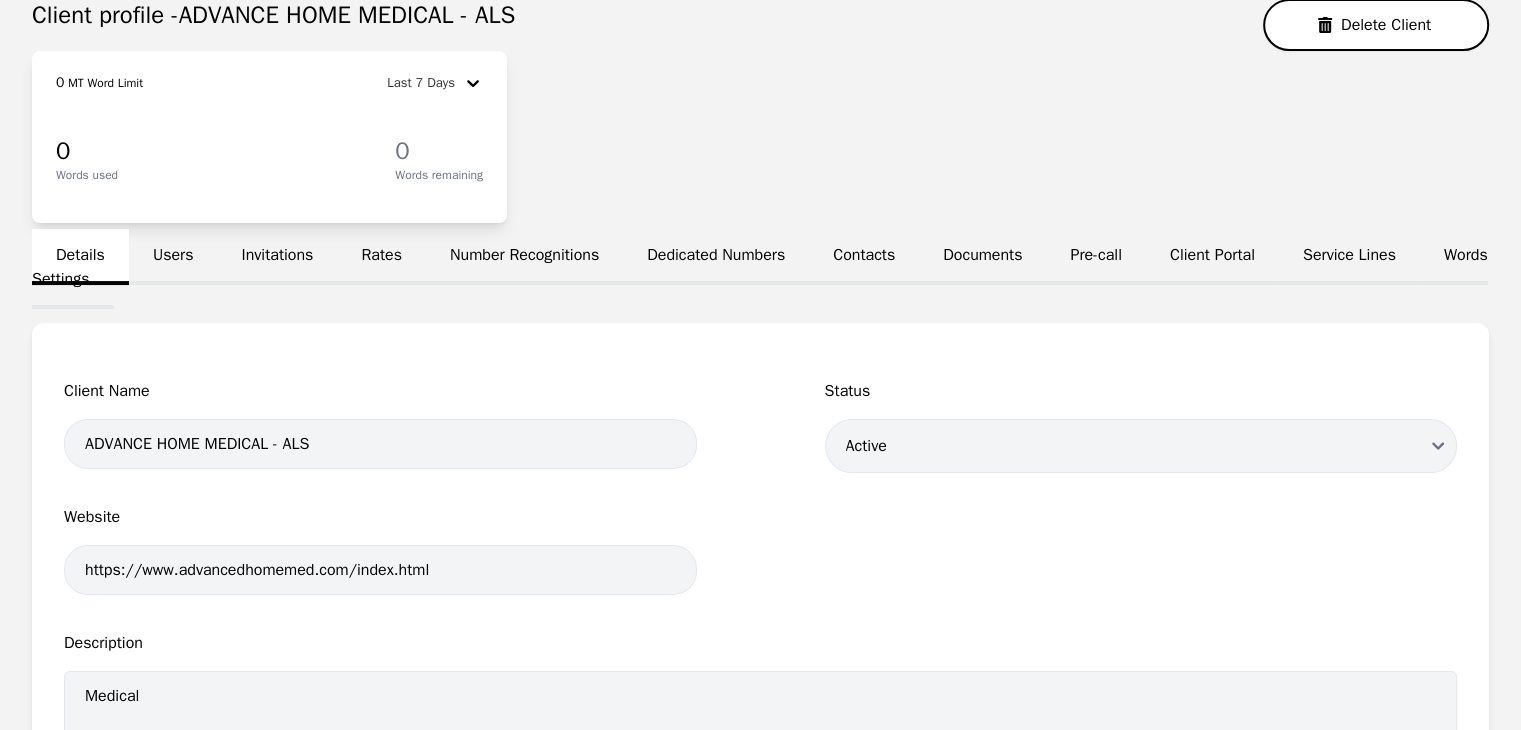 scroll, scrollTop: 0, scrollLeft: 0, axis: both 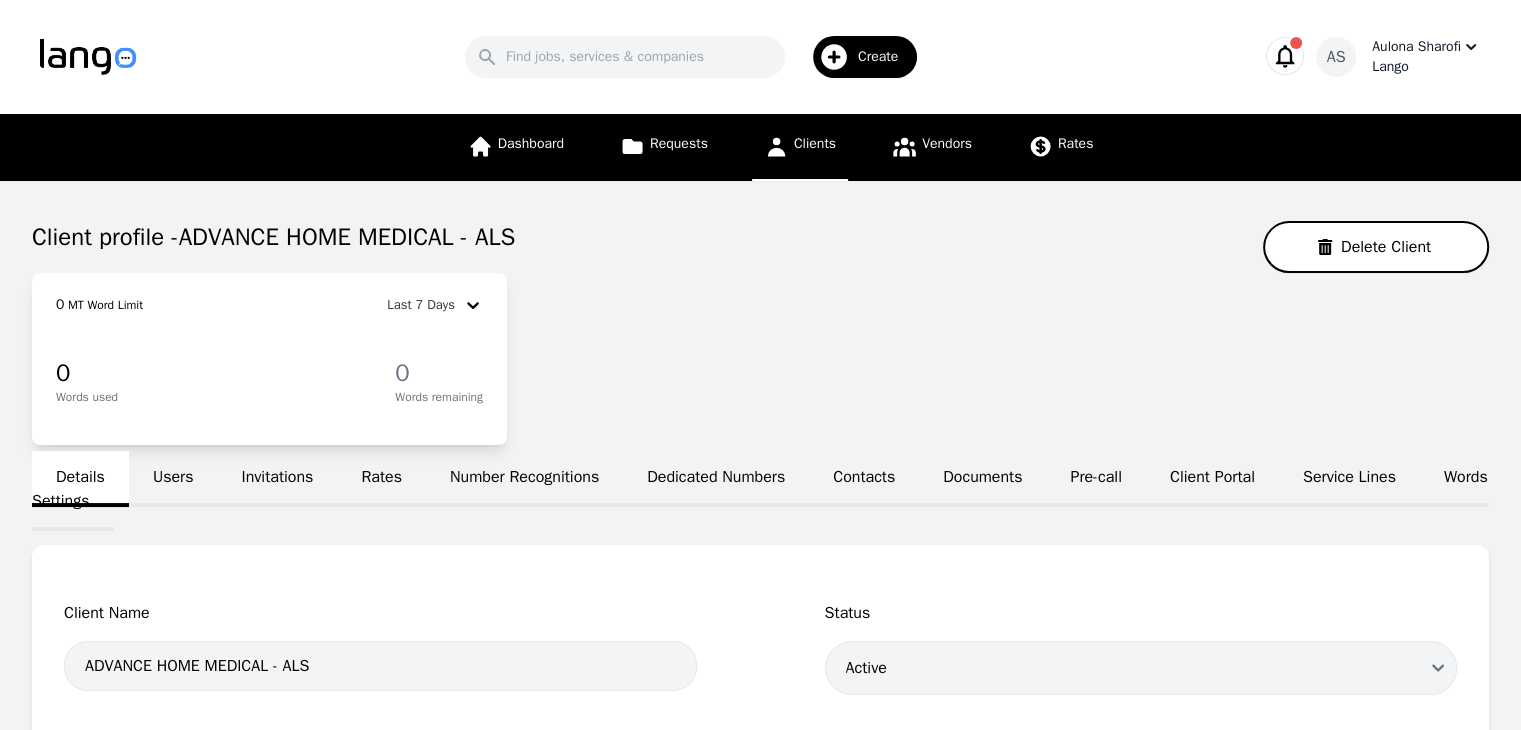 click on "Aulona Sharofi" at bounding box center [1416, 47] 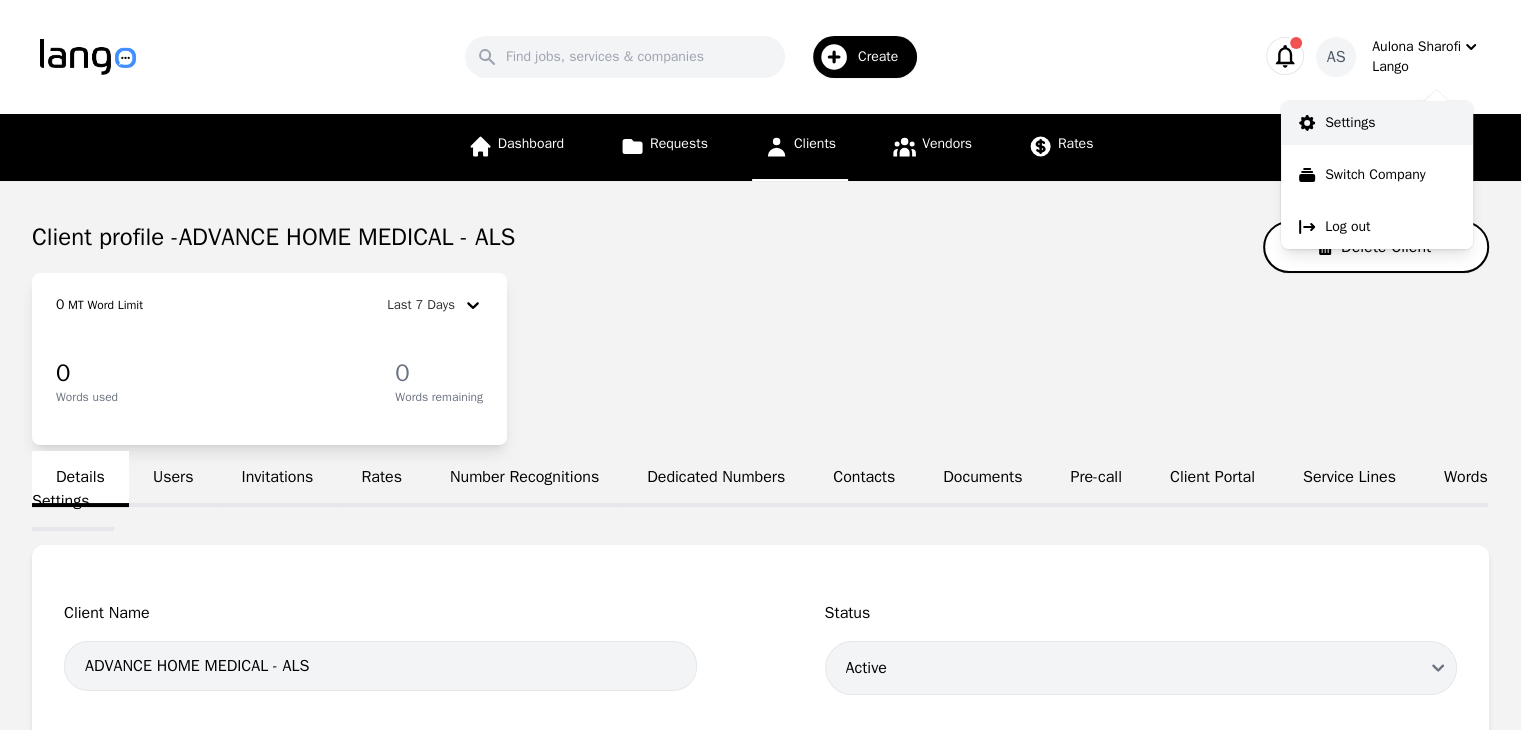 click on "Settings" at bounding box center [1350, 123] 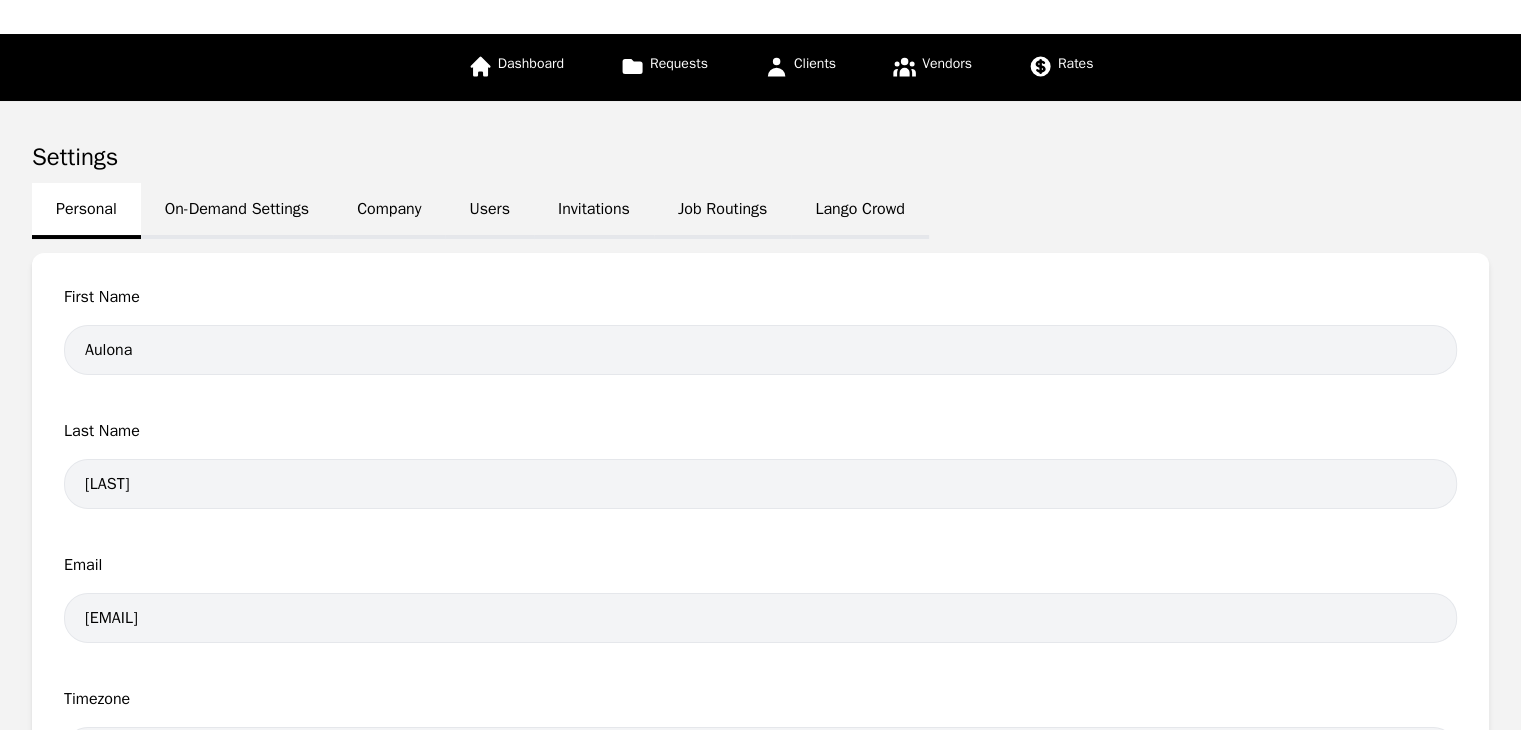 scroll, scrollTop: 0, scrollLeft: 0, axis: both 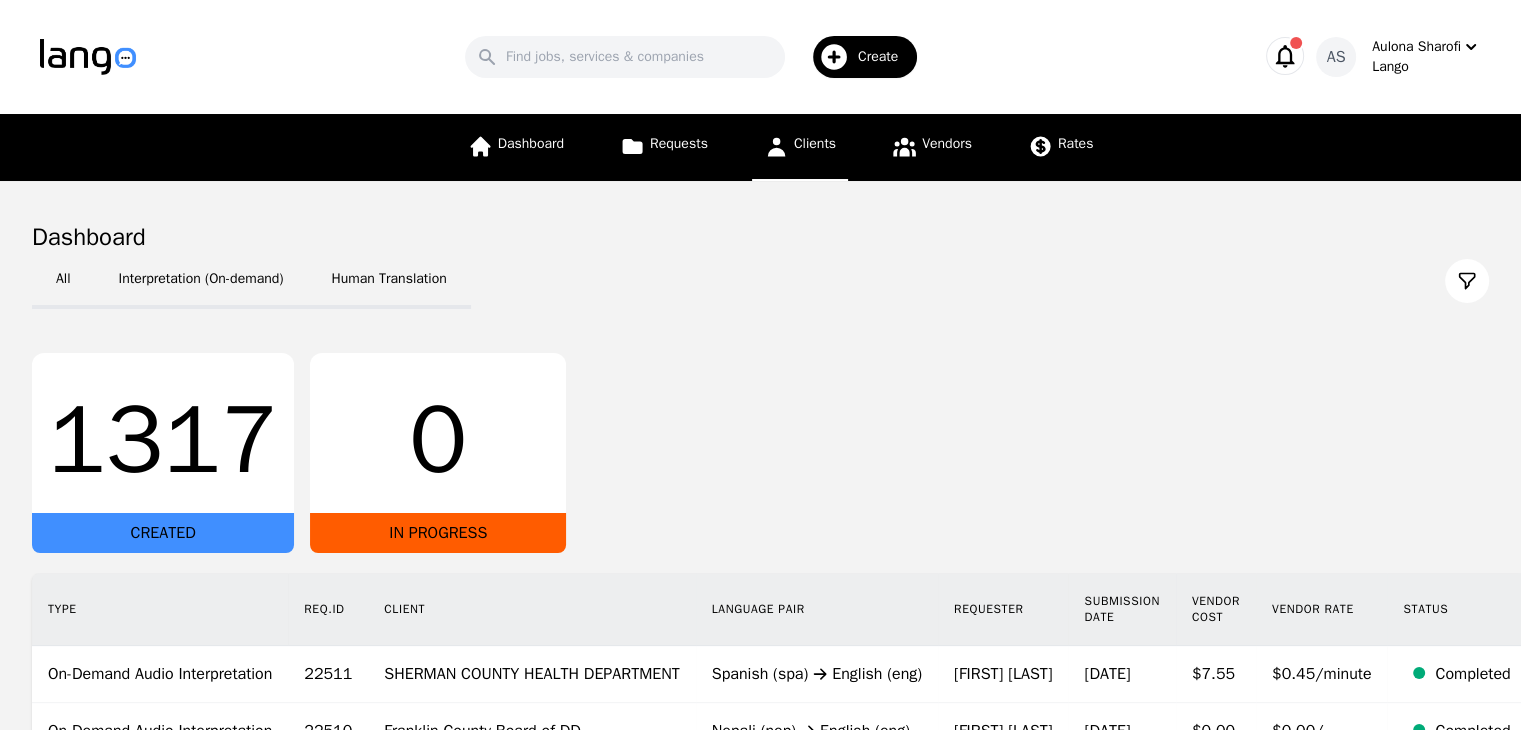 click on "Clients" at bounding box center [800, 147] 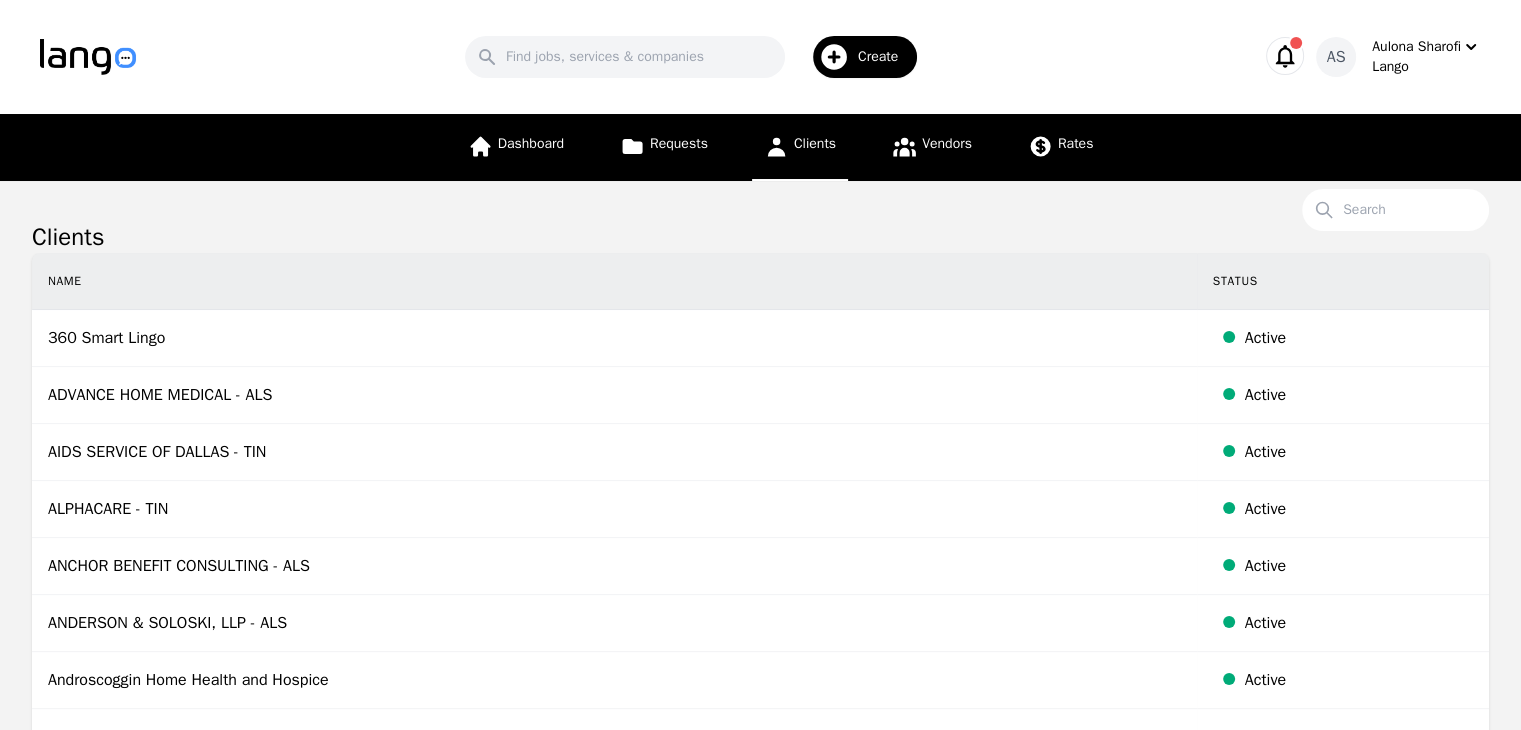 click on "ADVANCE HOME MEDICAL - ALS" at bounding box center [614, 395] 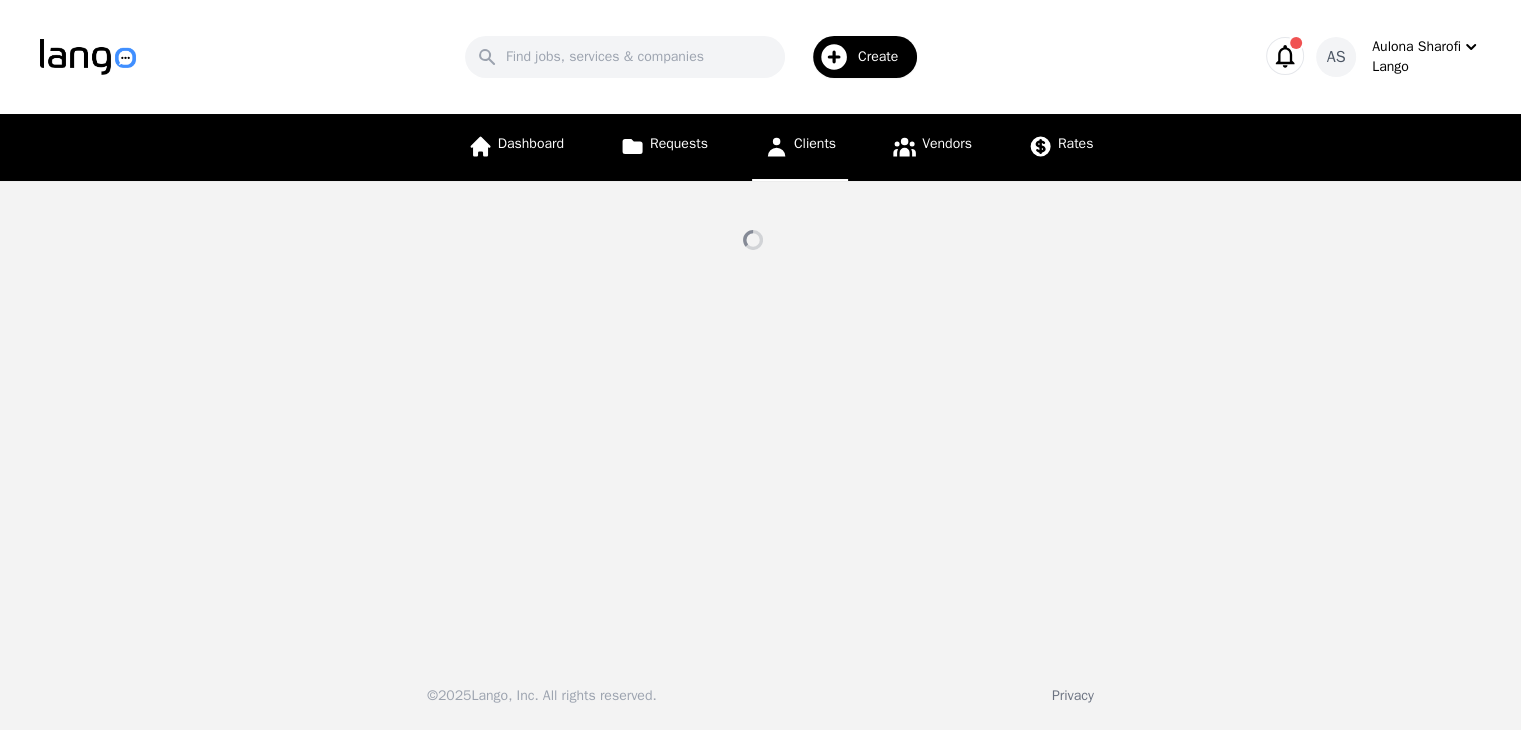 select on "active" 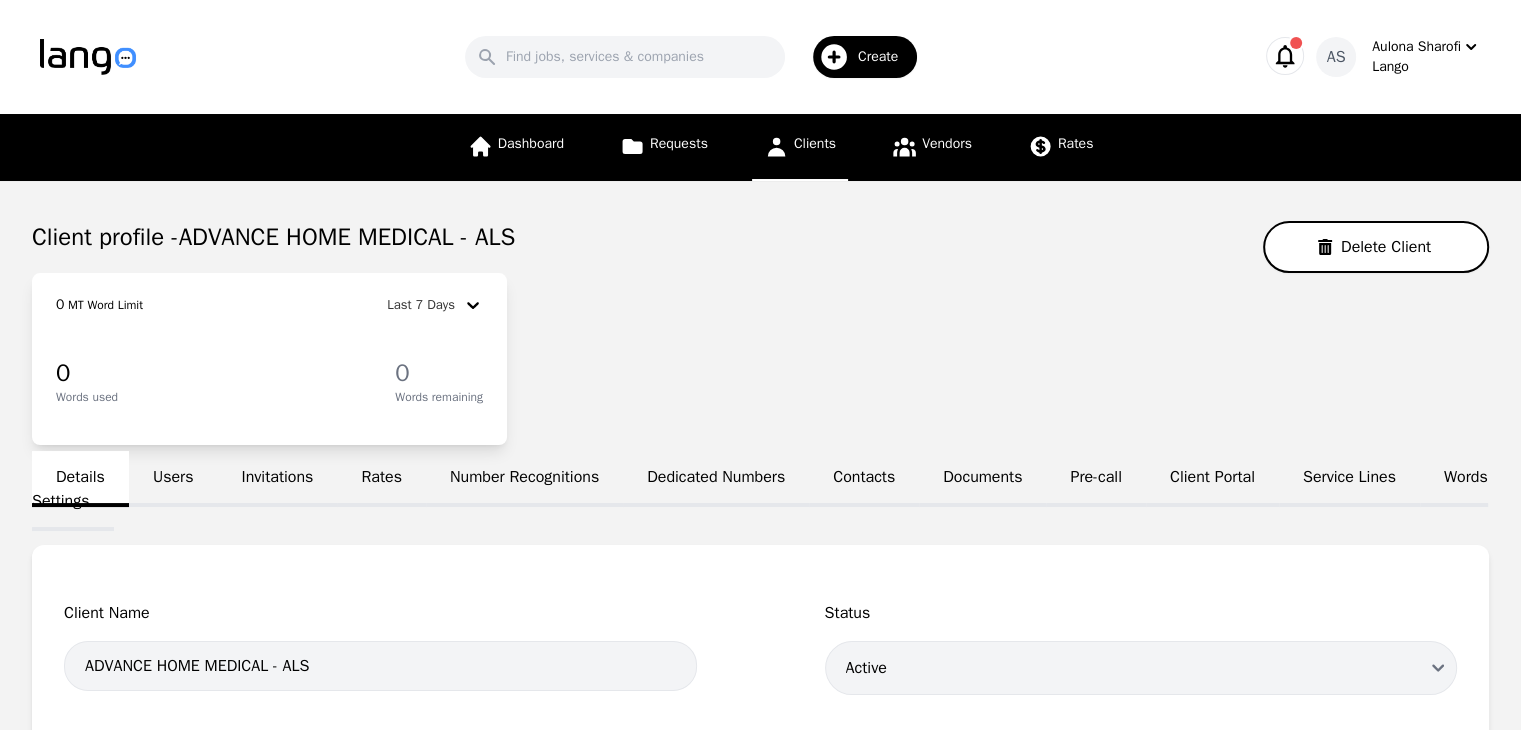 click on "Users" at bounding box center [173, 479] 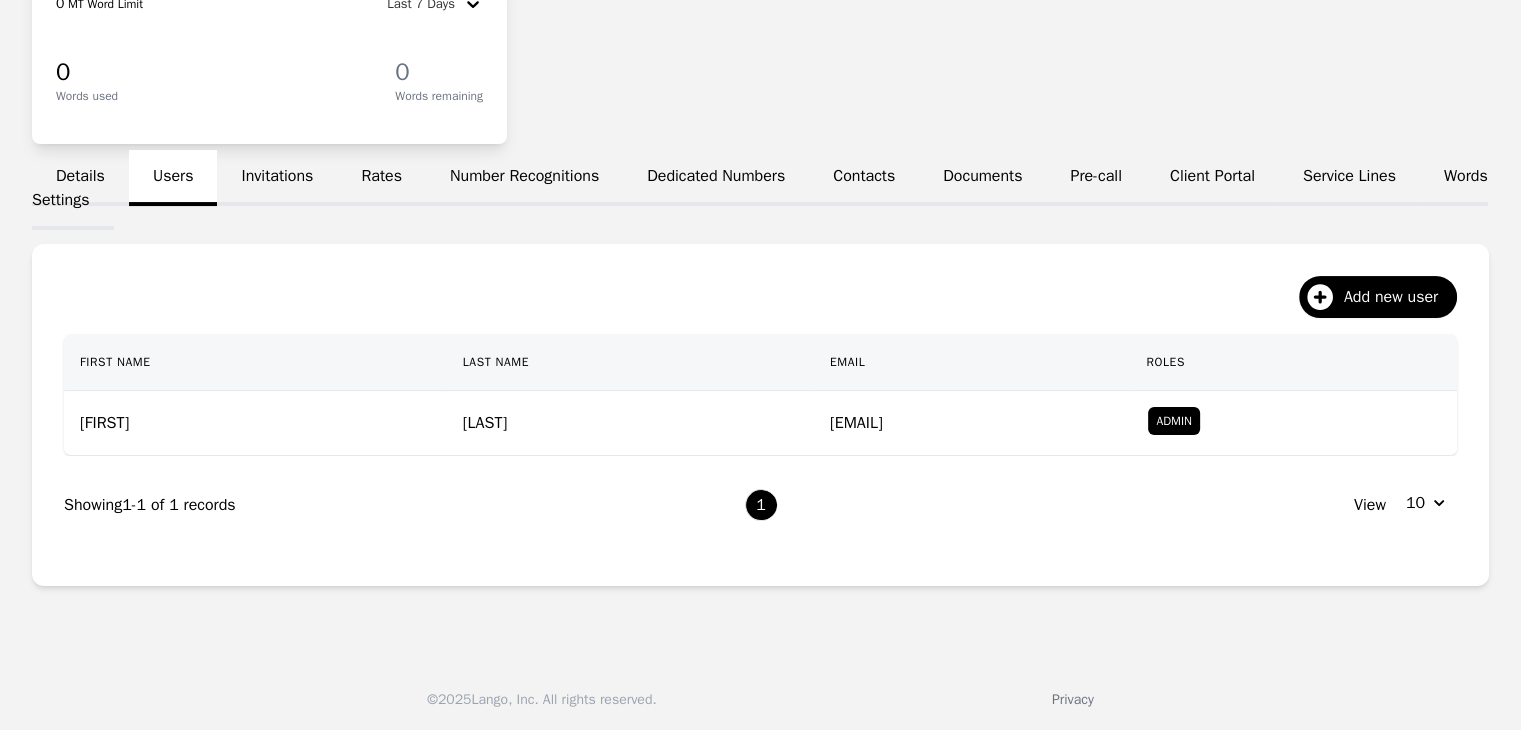 scroll, scrollTop: 300, scrollLeft: 0, axis: vertical 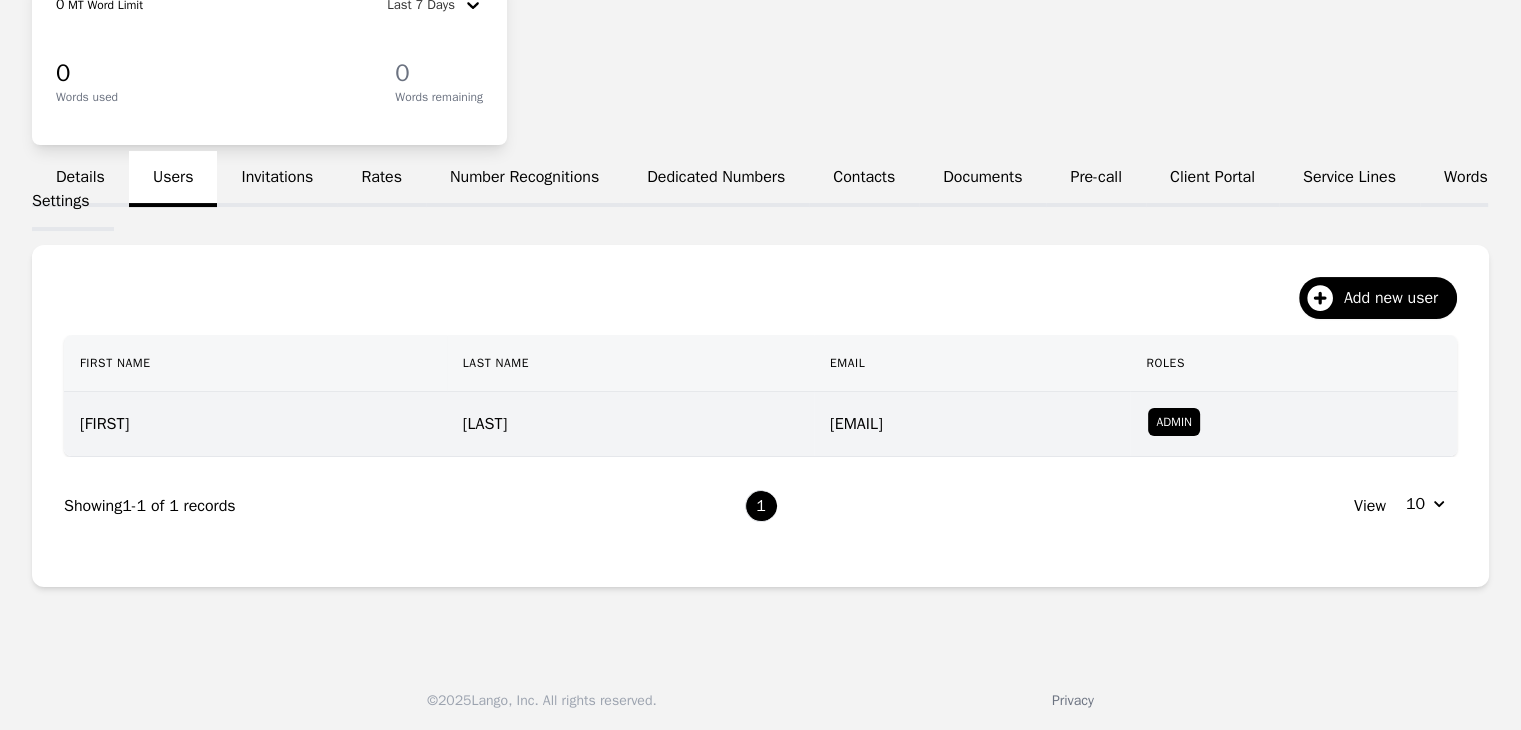 click on "[EMAIL]" at bounding box center (972, 424) 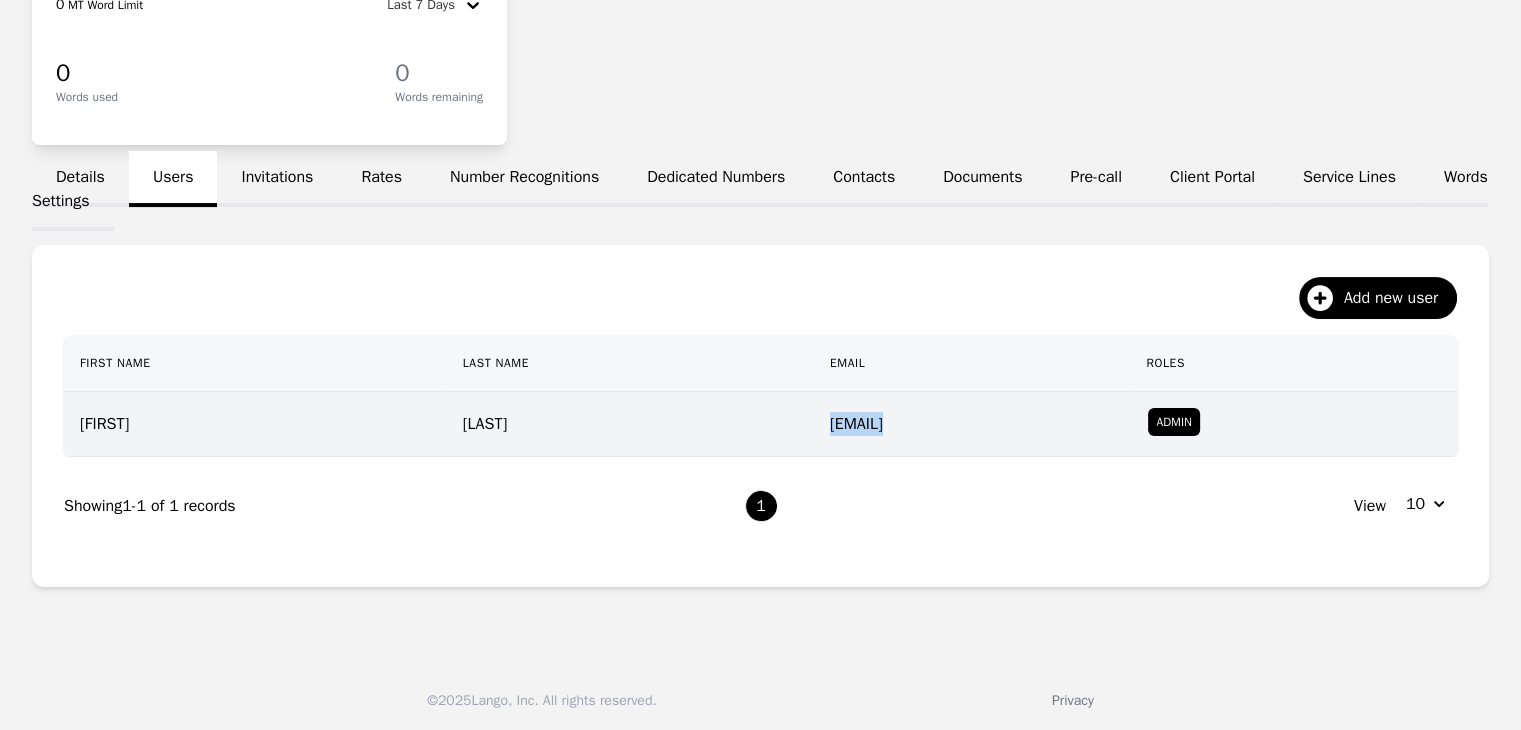 click on "[EMAIL]" at bounding box center [972, 424] 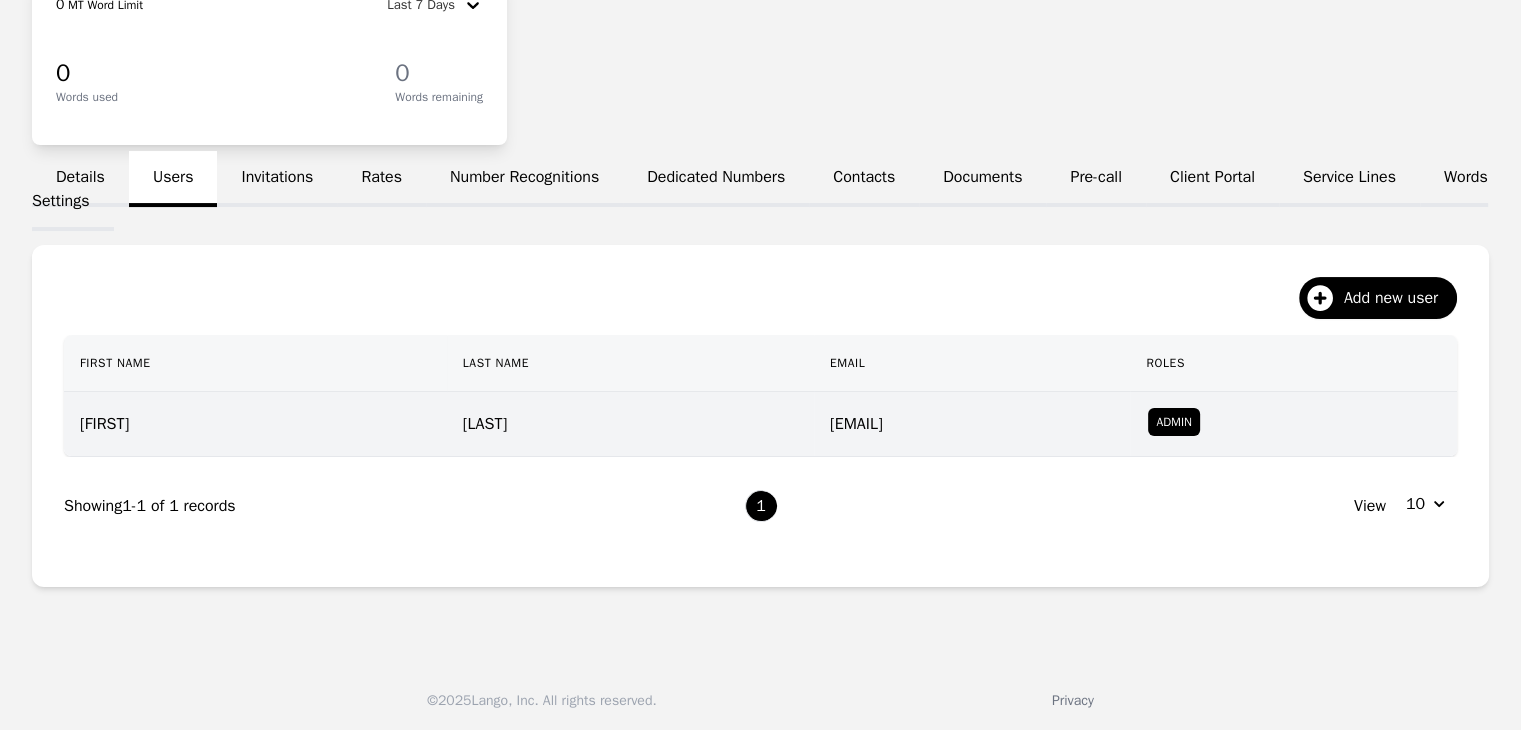 click on "[LAST]" at bounding box center (630, 424) 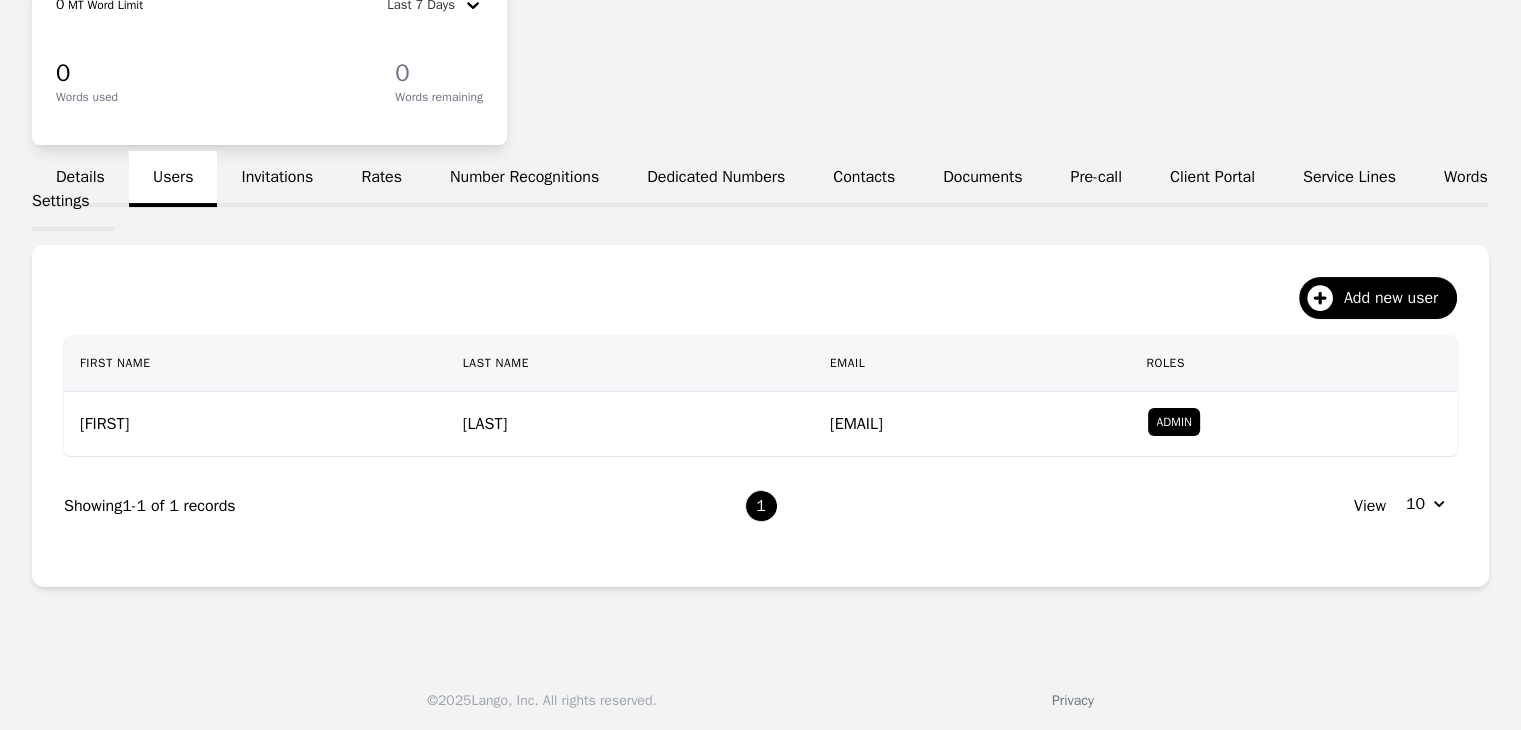 click on "10" at bounding box center (1425, 504) 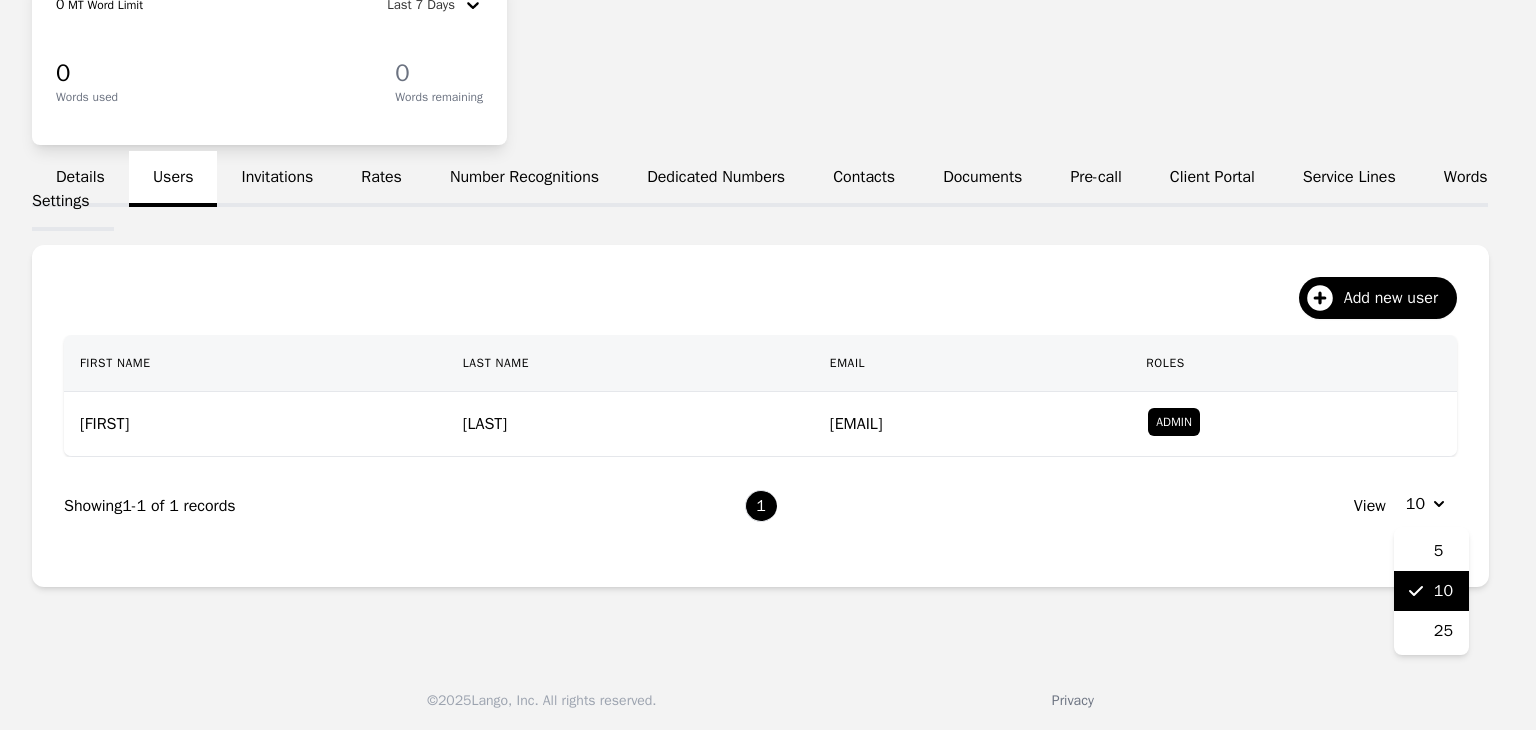 click on "10" at bounding box center [1425, 504] 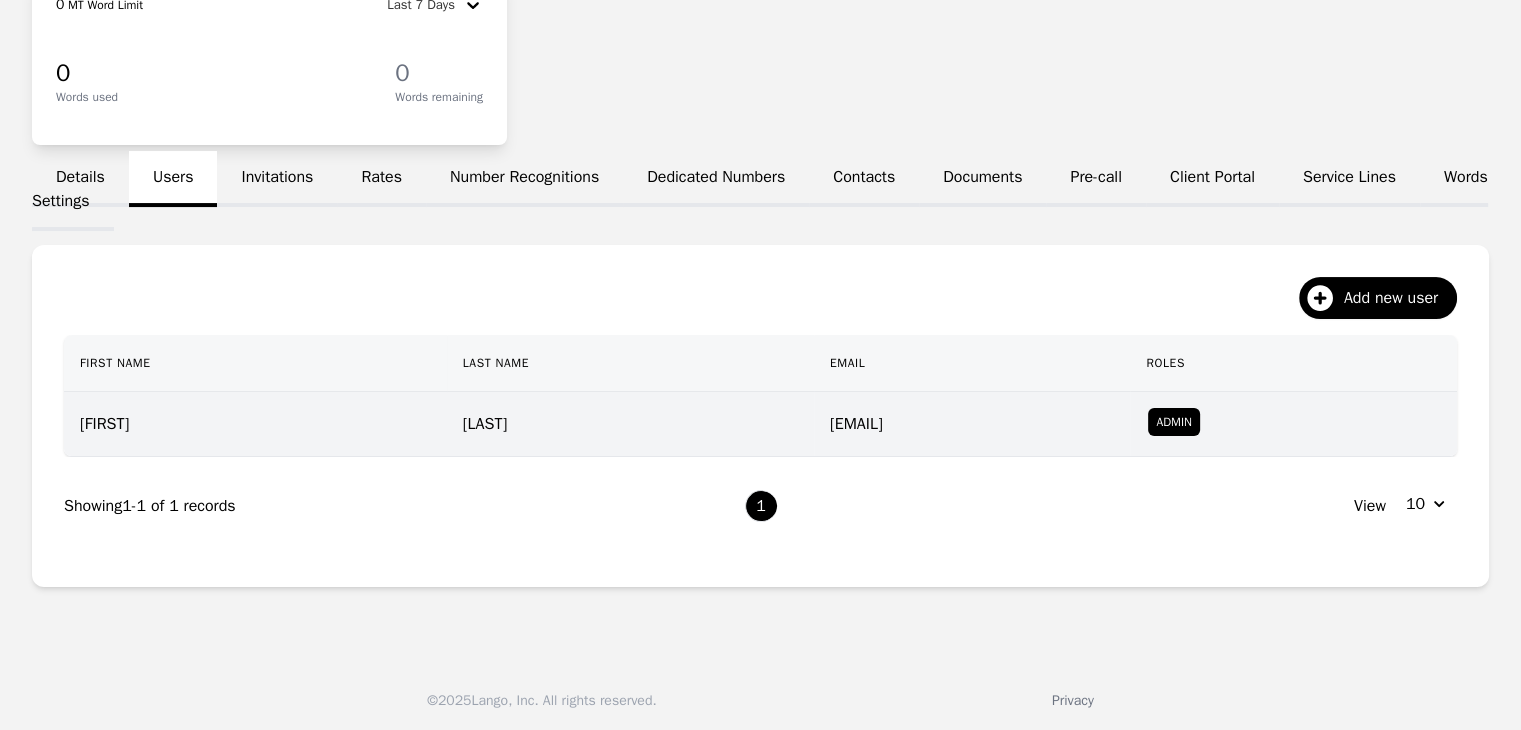 click on "[LAST]" at bounding box center (630, 424) 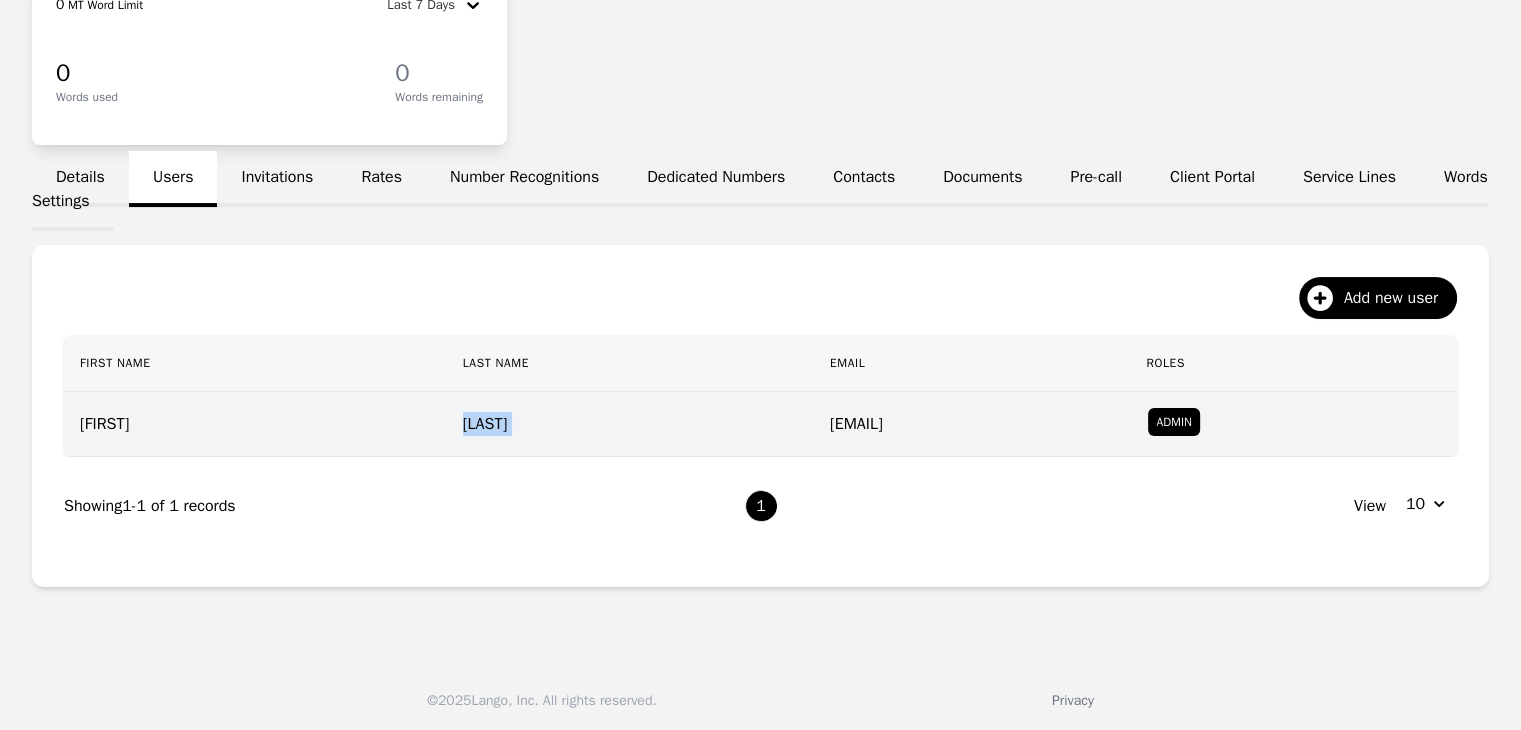 click on "[LAST]" at bounding box center [630, 424] 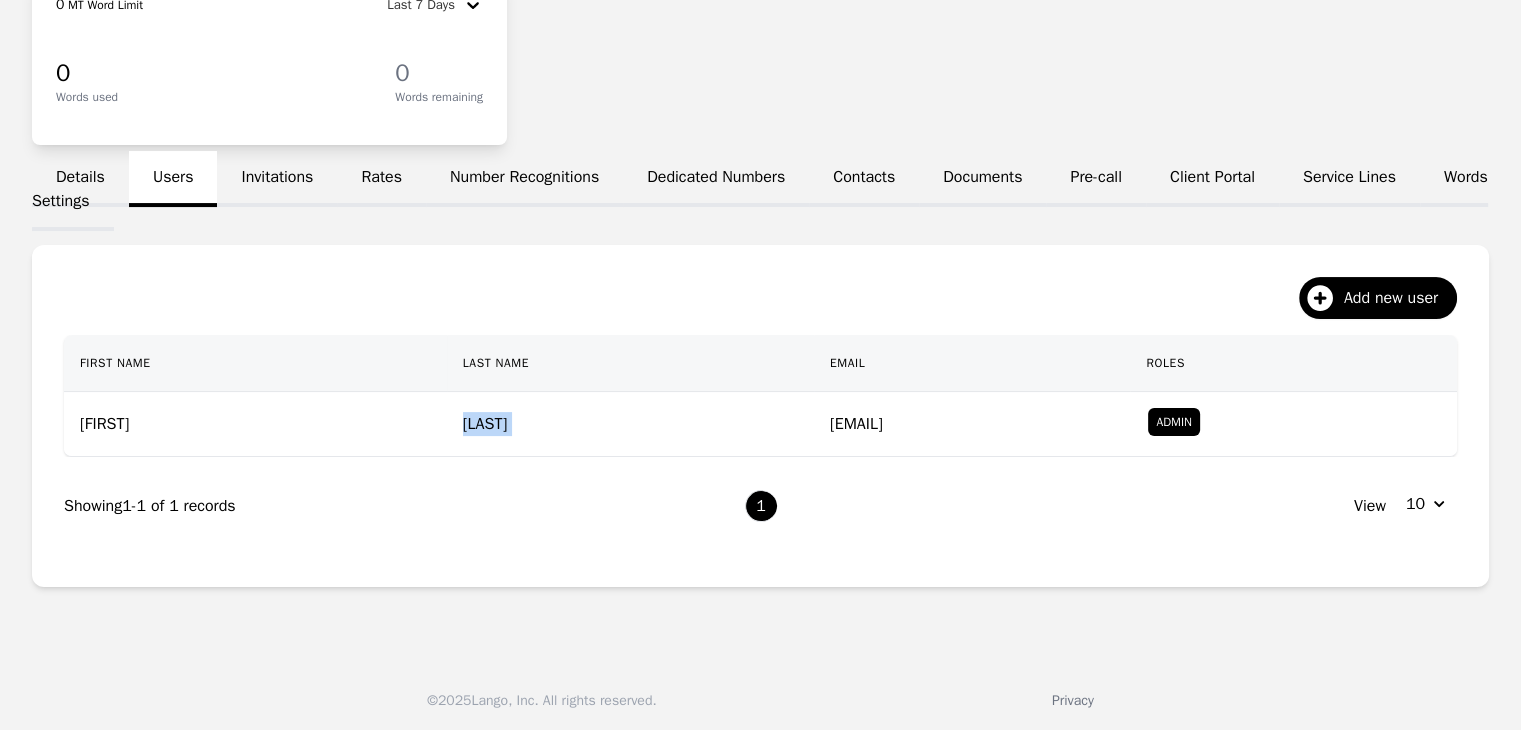 click on "Invitations" at bounding box center (277, 179) 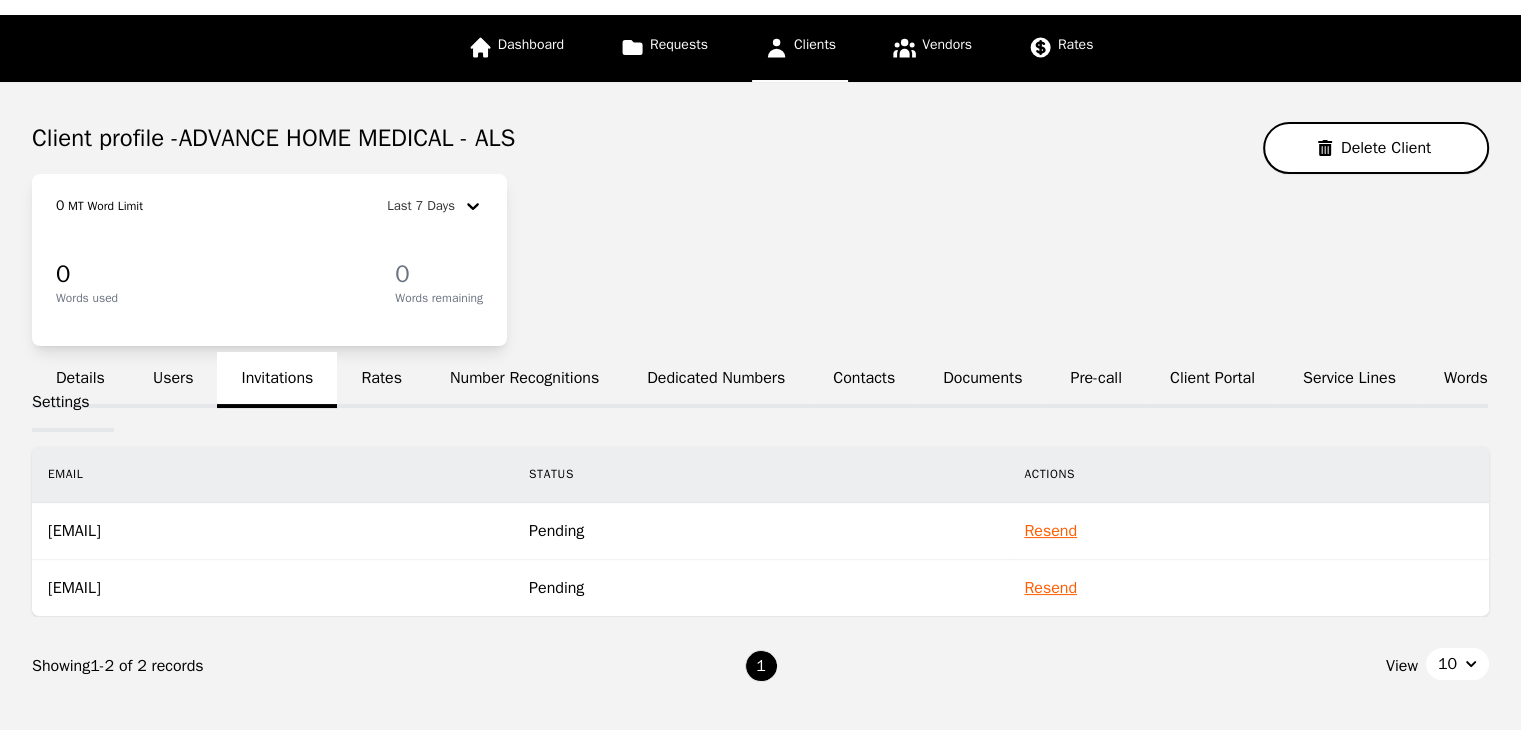 scroll, scrollTop: 212, scrollLeft: 0, axis: vertical 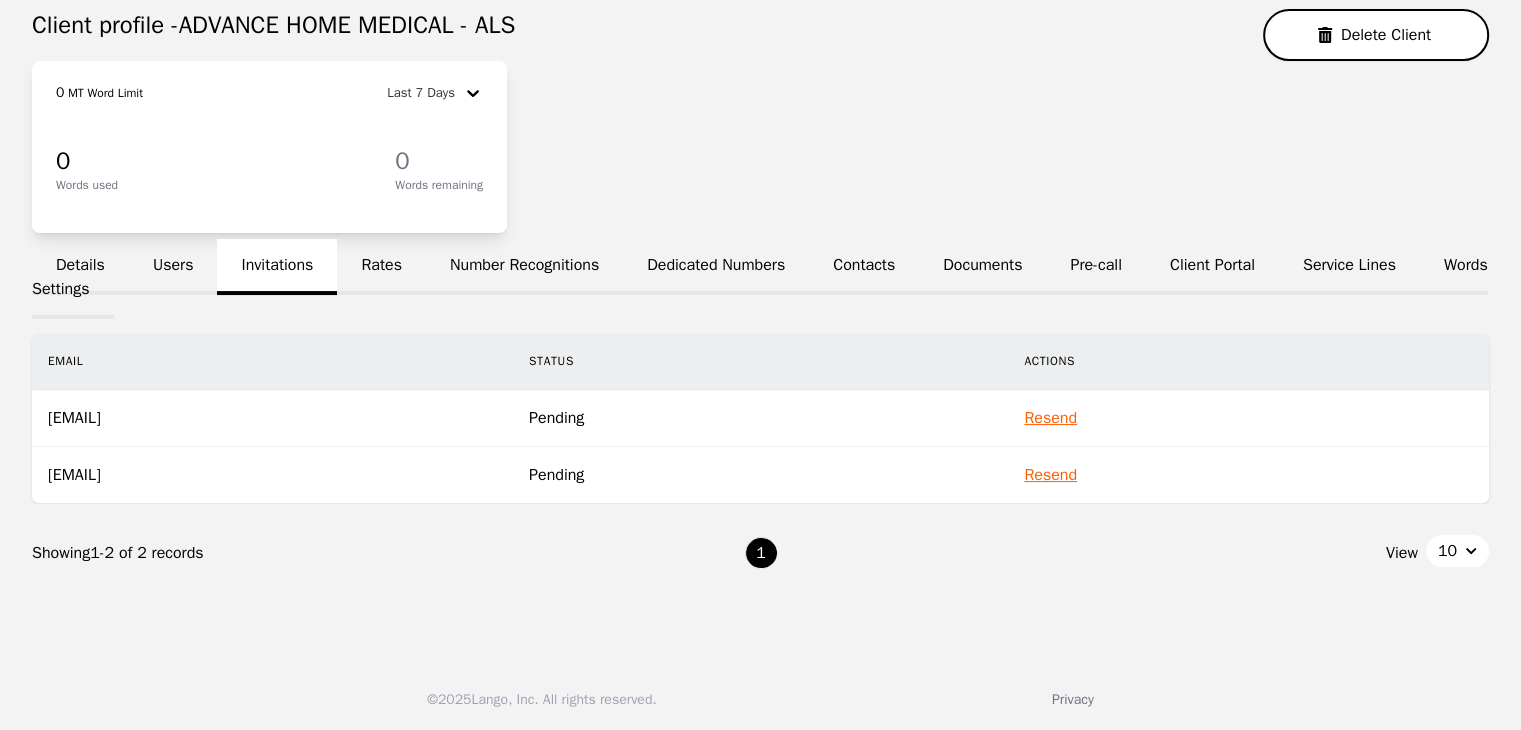 click on "Words Settings" at bounding box center [760, 279] 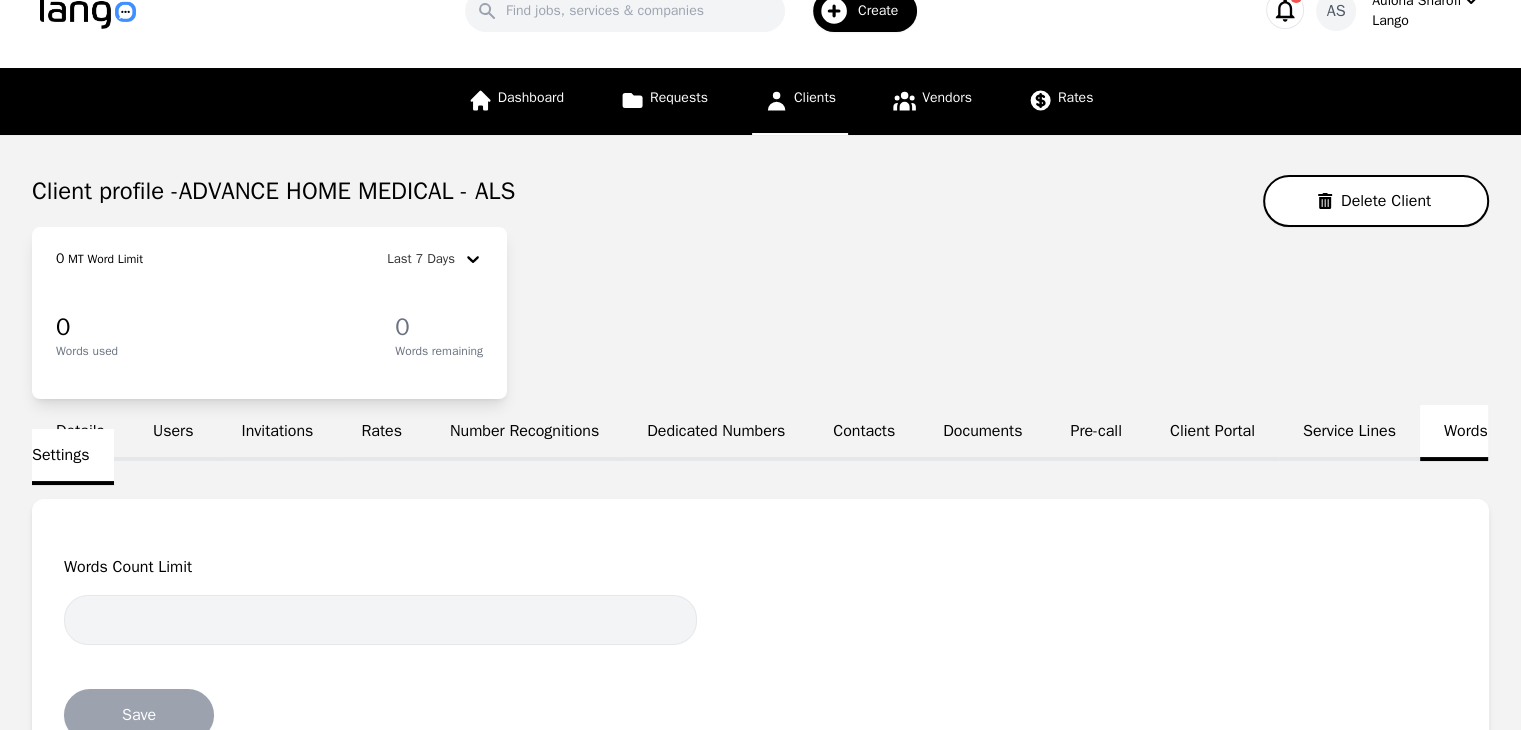 scroll, scrollTop: 0, scrollLeft: 0, axis: both 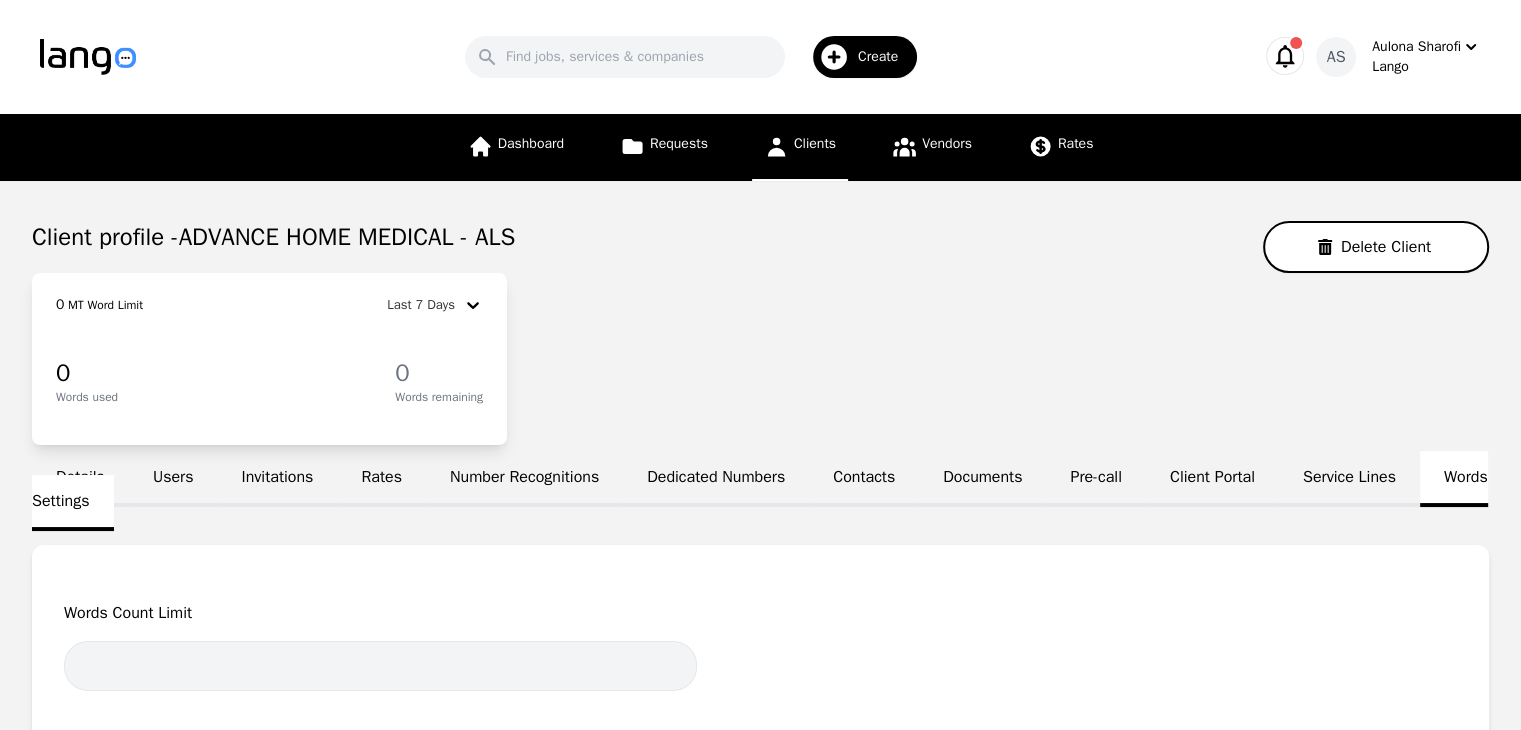 click on "Clients" at bounding box center [815, 143] 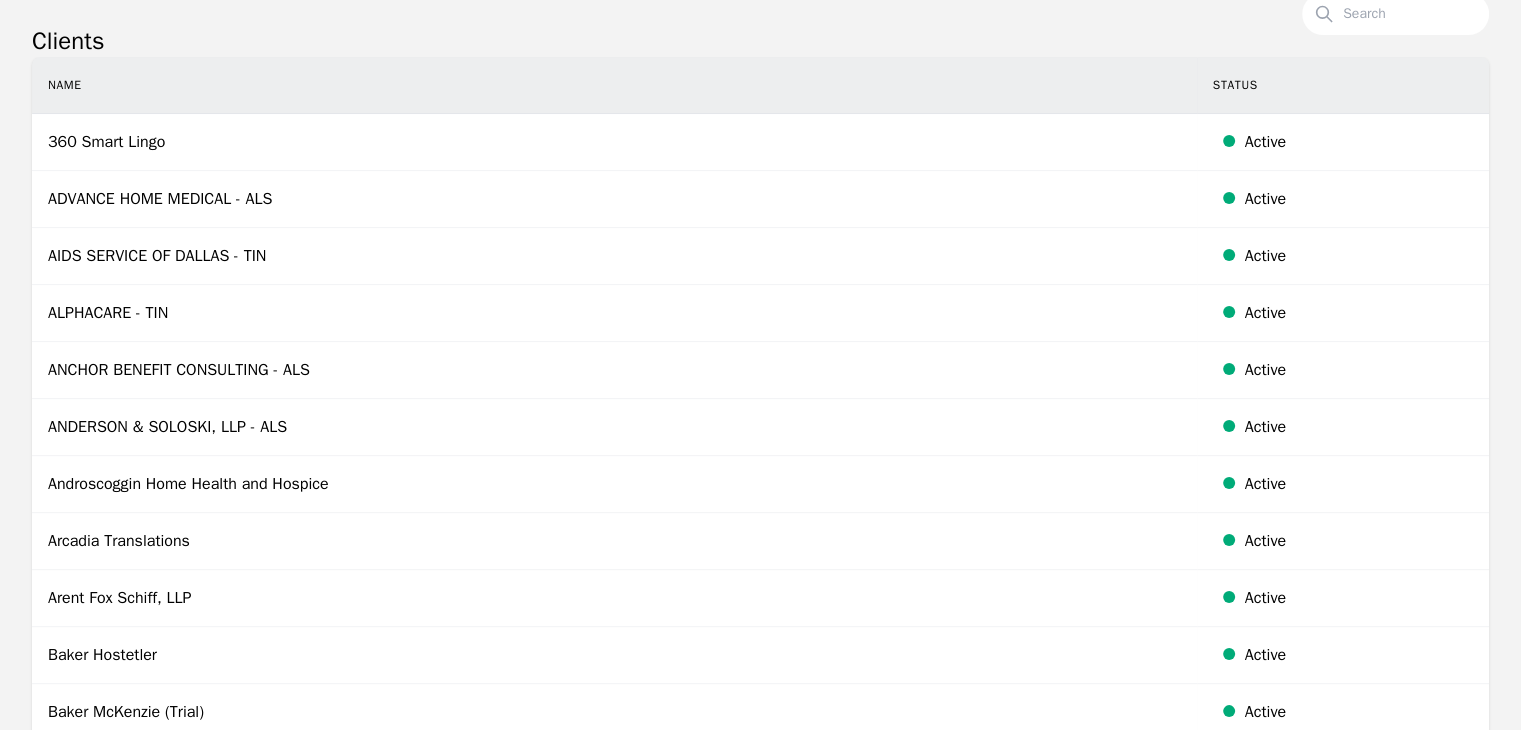 scroll, scrollTop: 0, scrollLeft: 0, axis: both 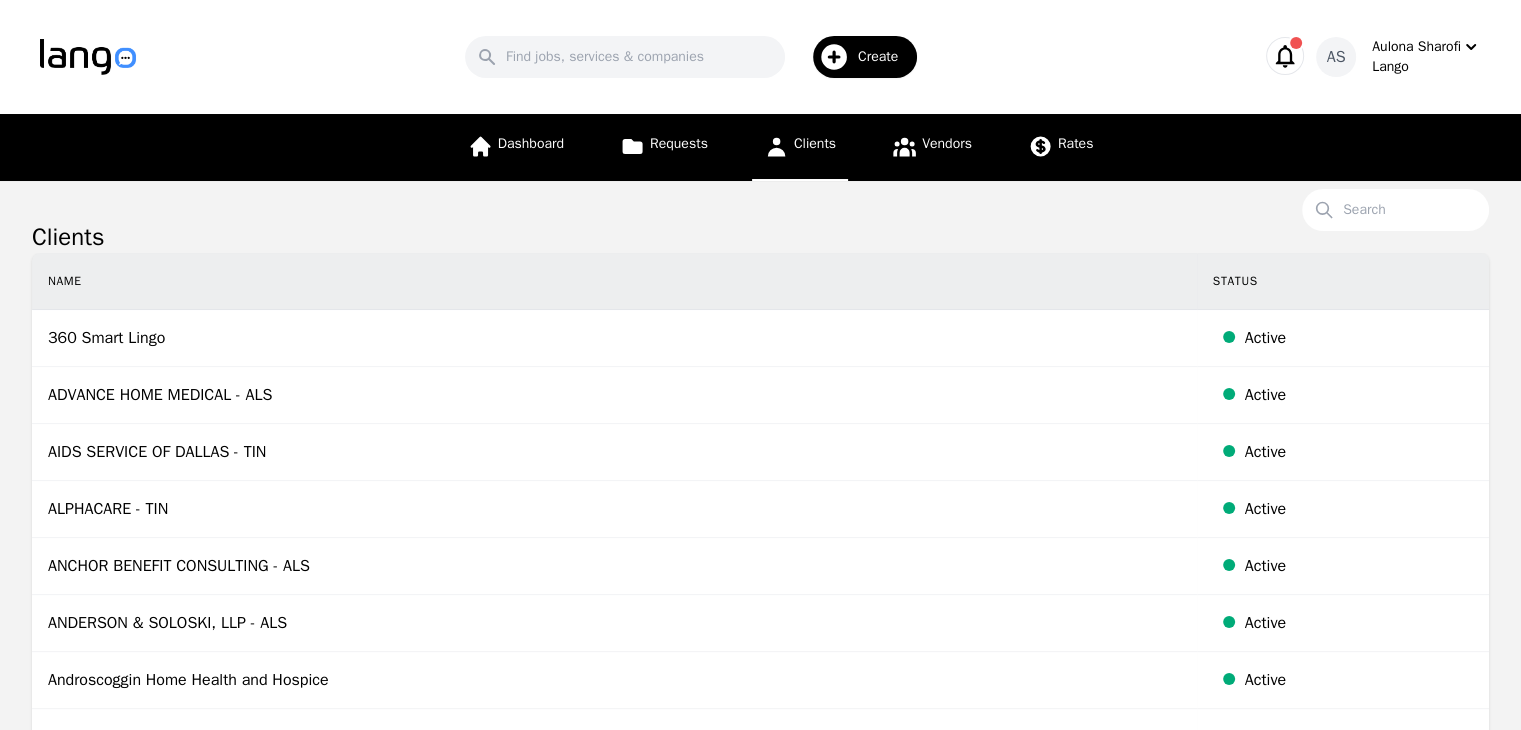 click 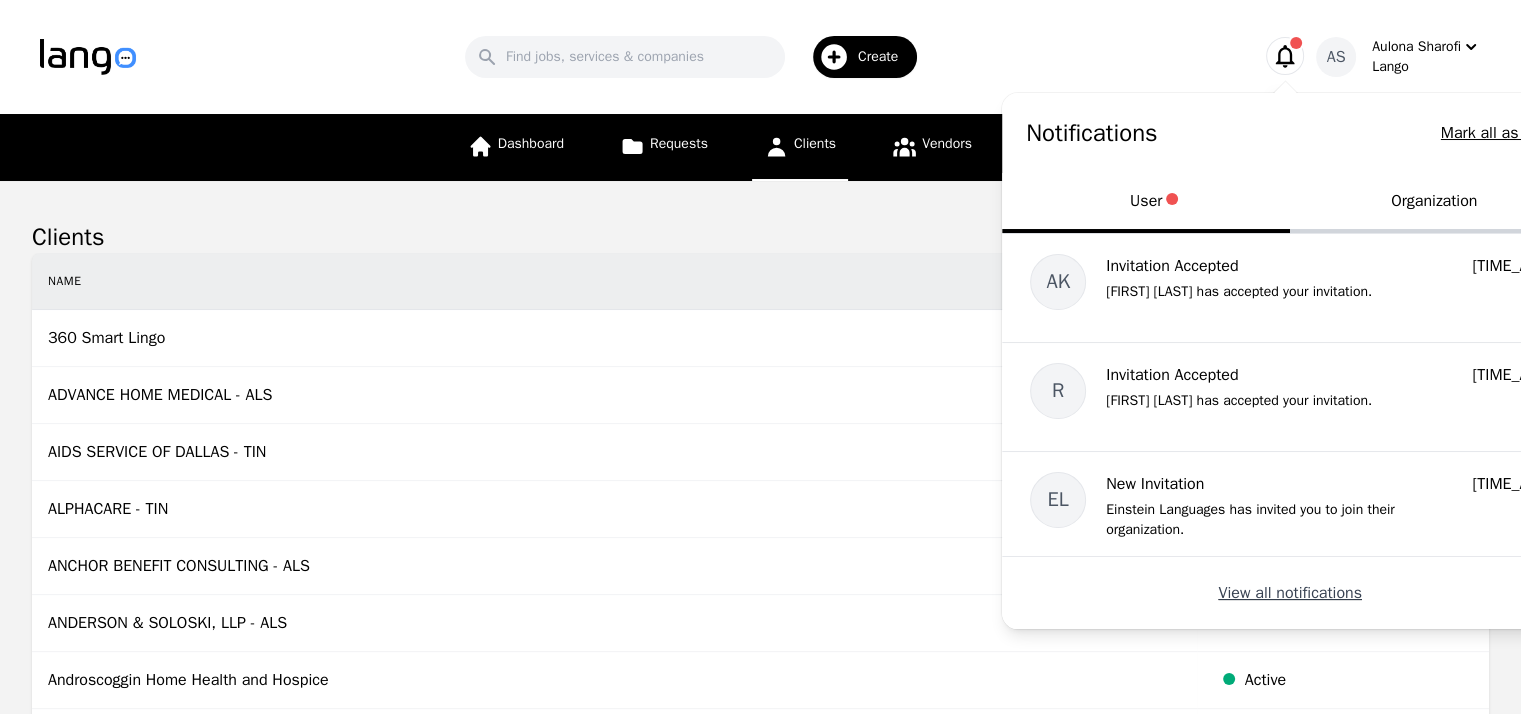 click on "View all notifications" at bounding box center (1289, 593) 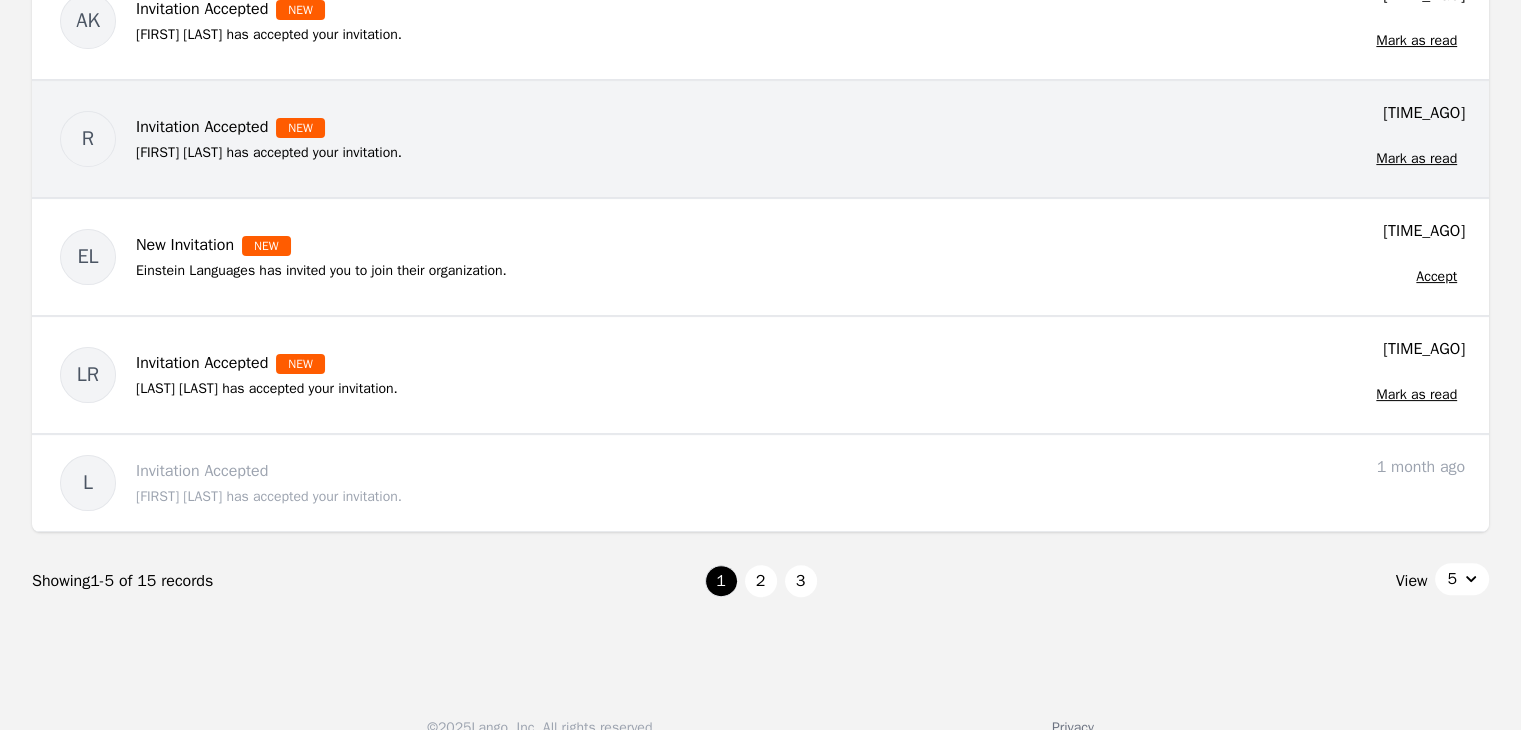 scroll, scrollTop: 392, scrollLeft: 0, axis: vertical 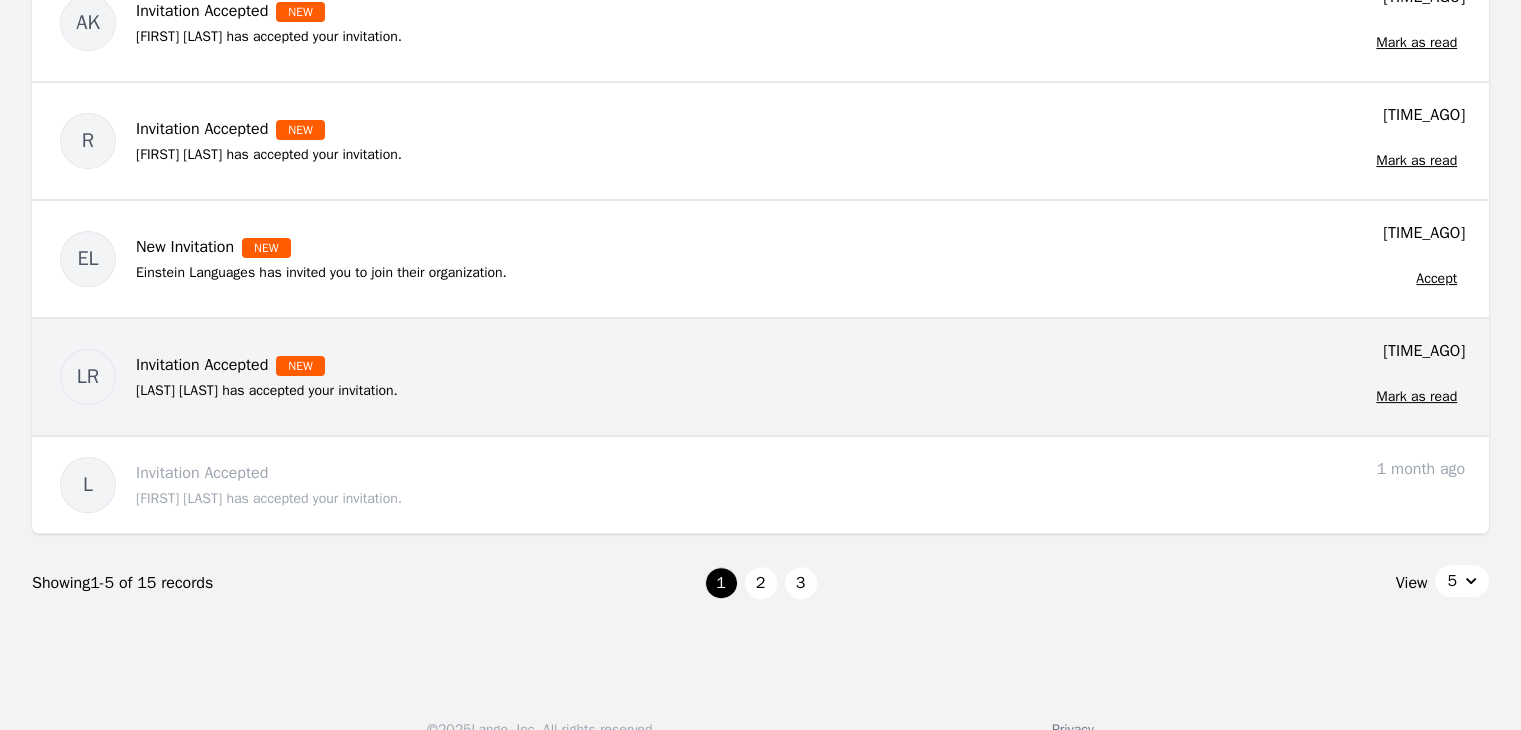click on "NEW" at bounding box center (300, 366) 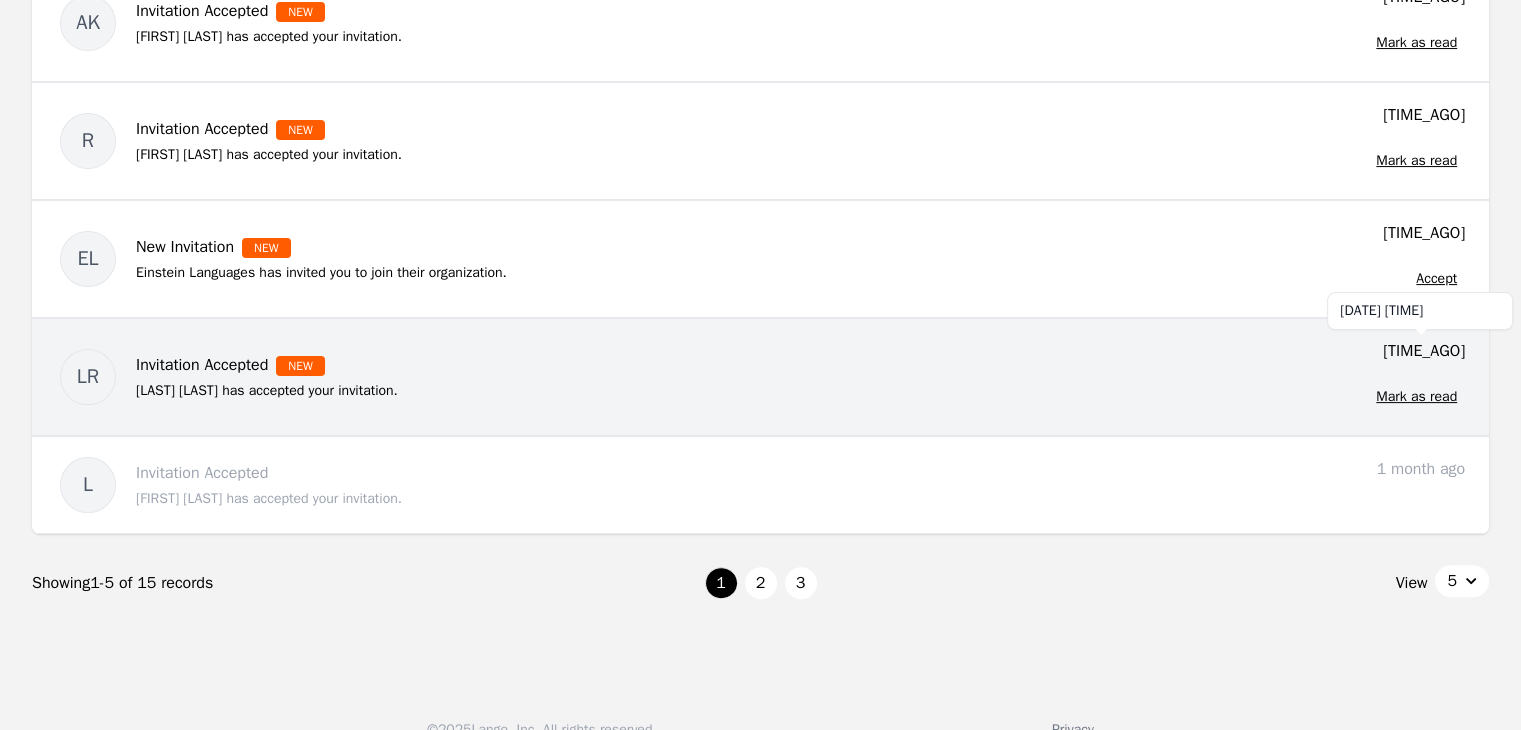 click on "[TIME_AGO]" at bounding box center (1424, 351) 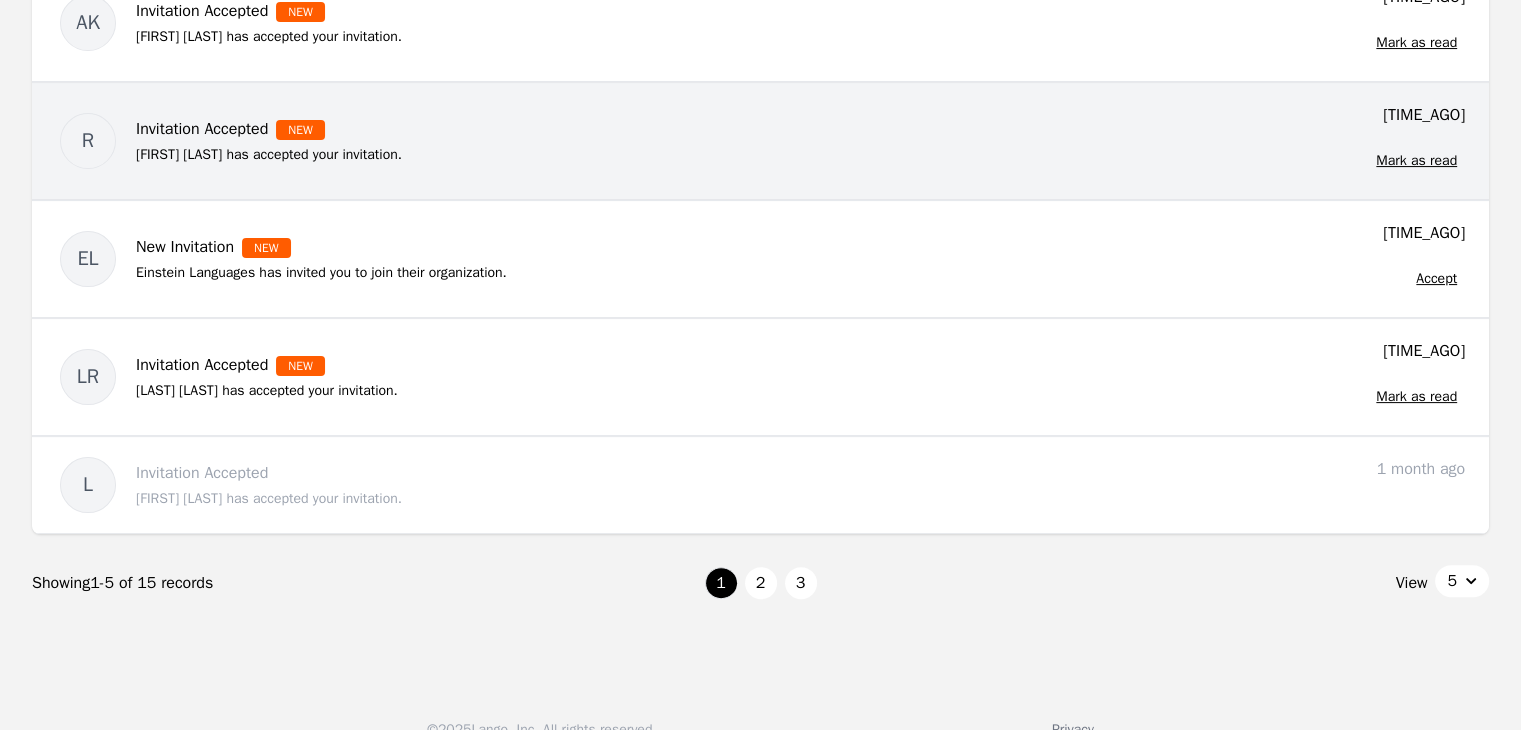 scroll, scrollTop: 0, scrollLeft: 0, axis: both 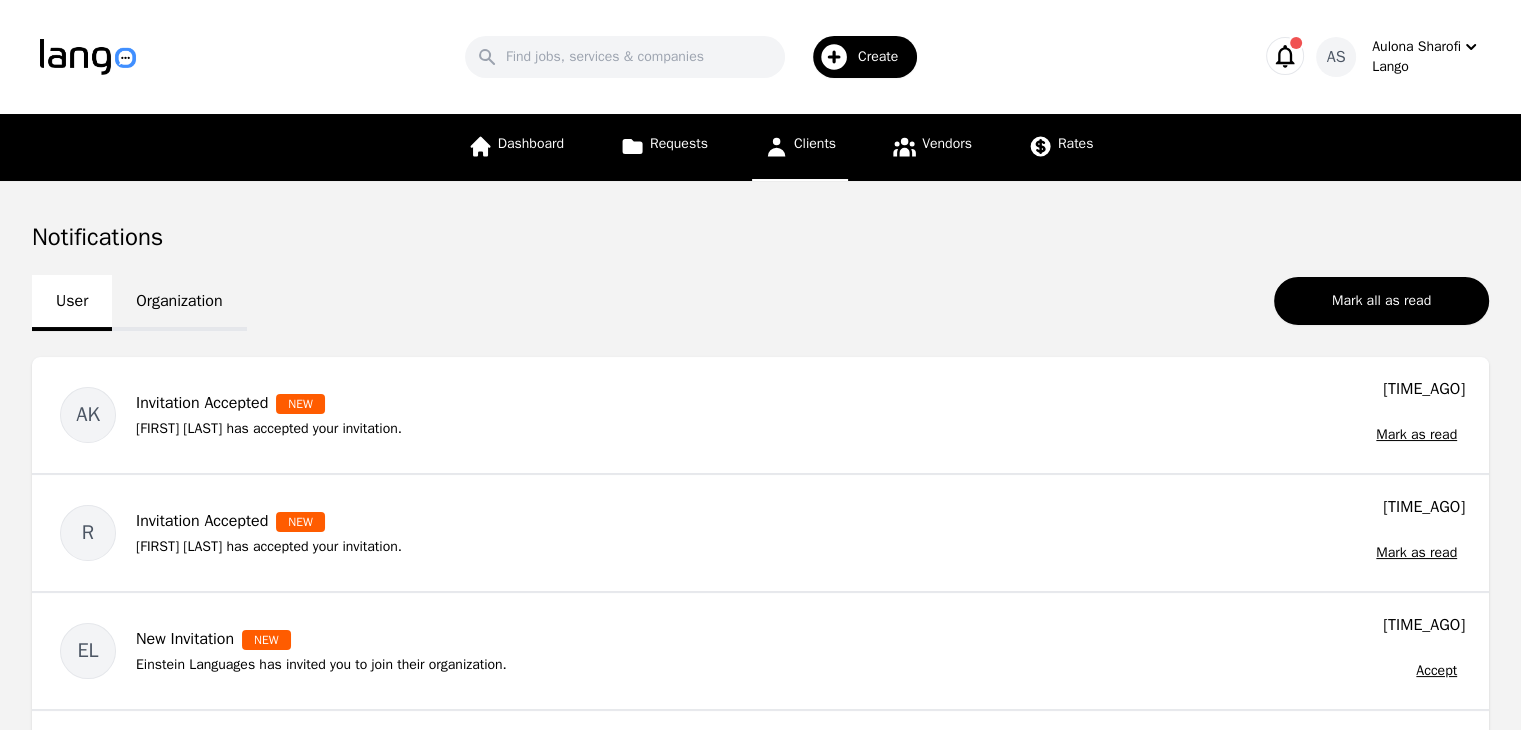 click on "Clients" at bounding box center [815, 143] 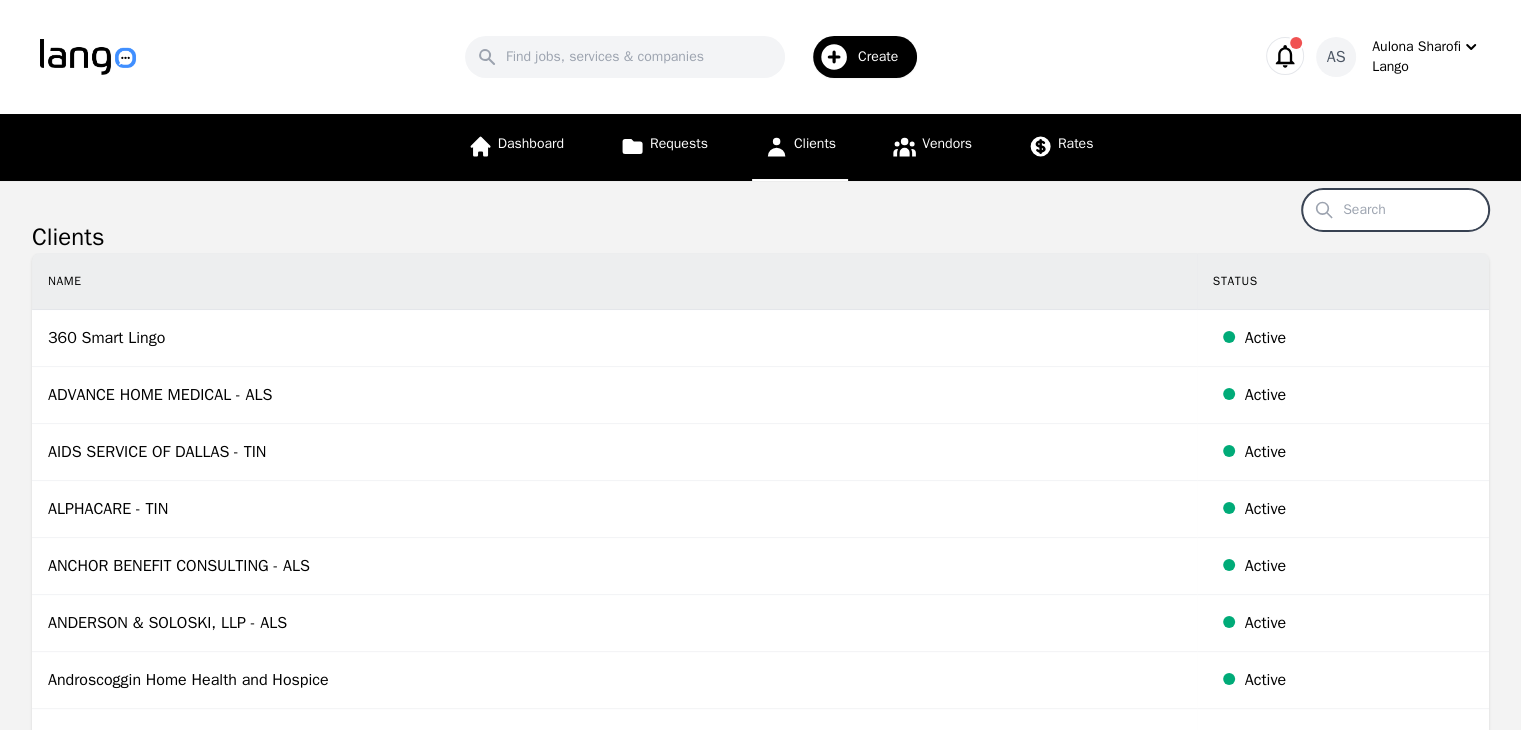 click on "Search" at bounding box center (1395, 210) 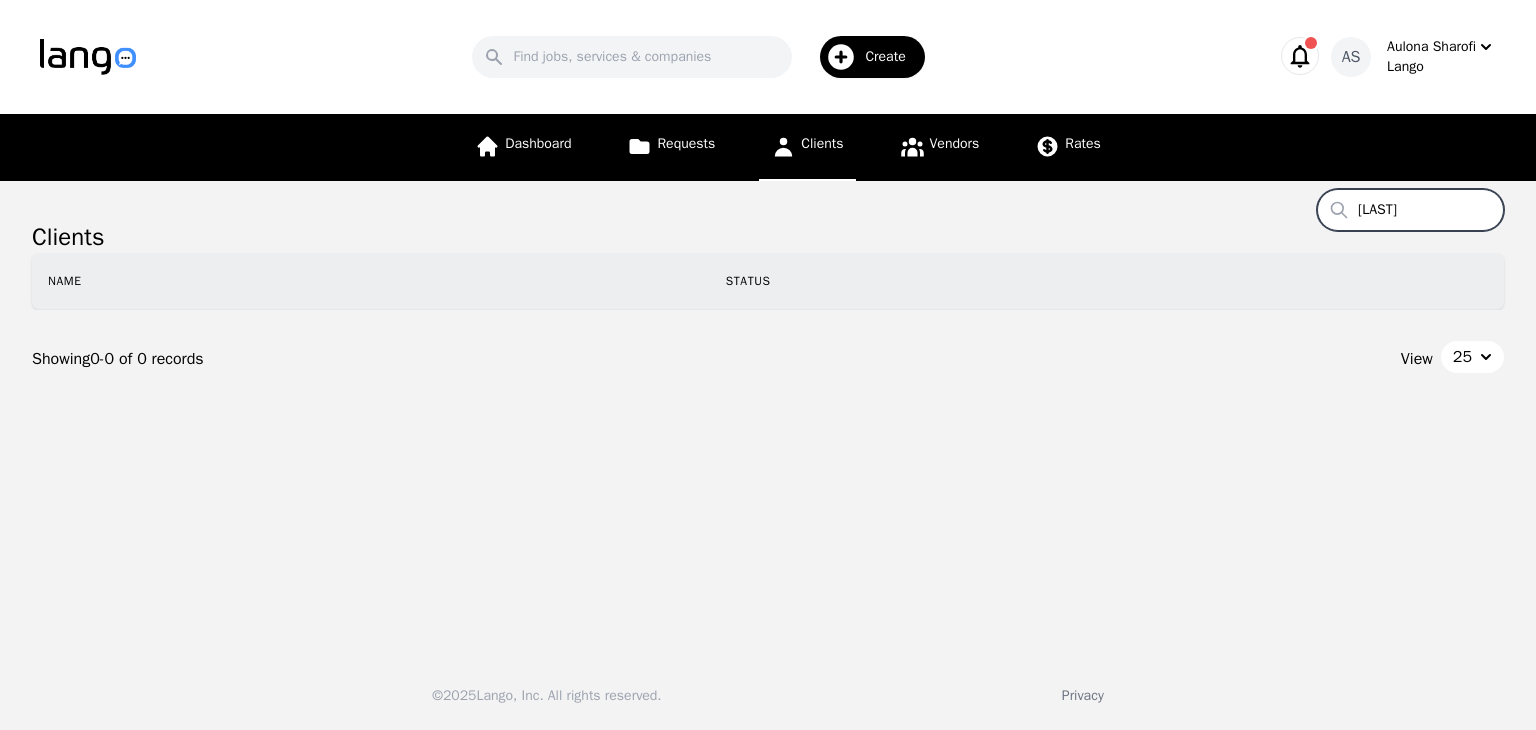 type on "r" 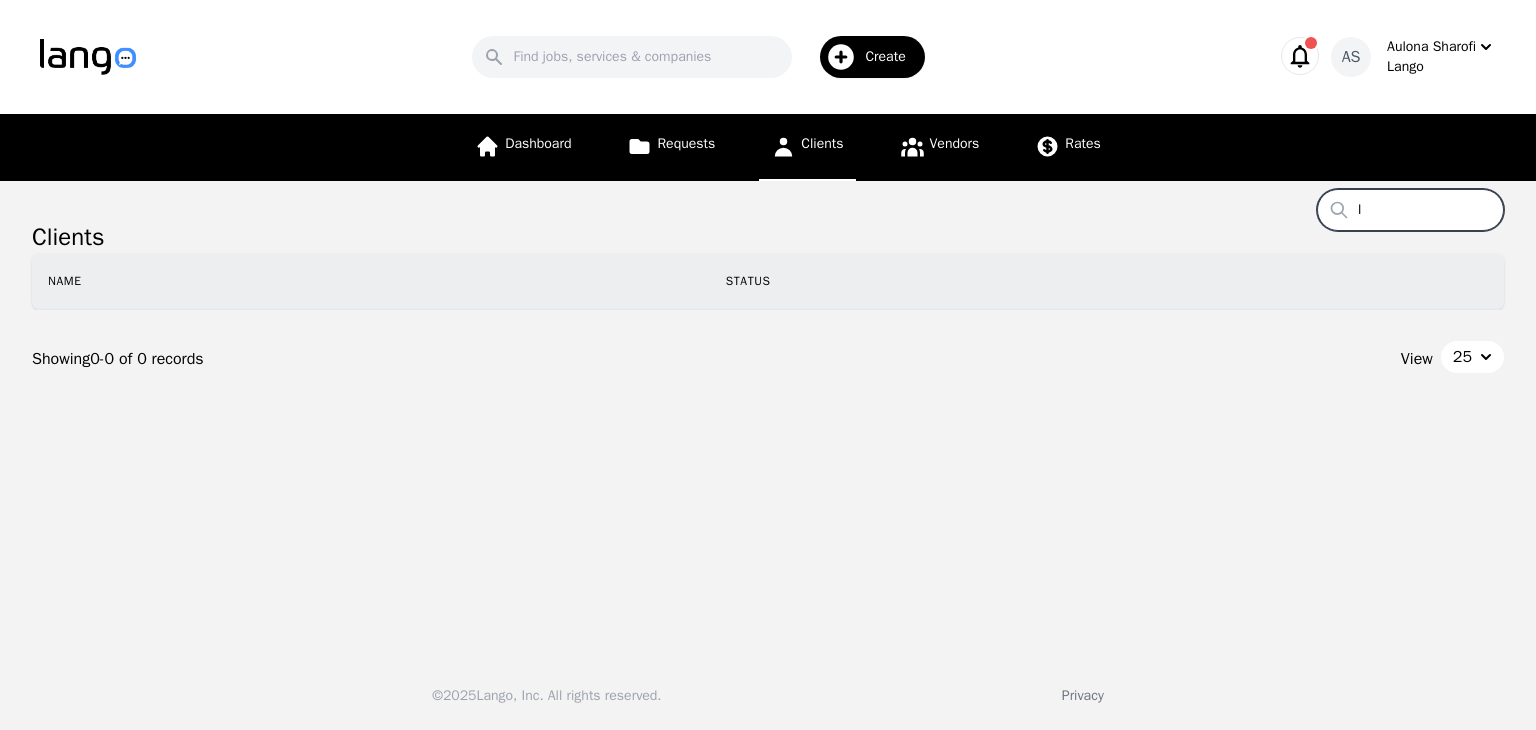 type on "l" 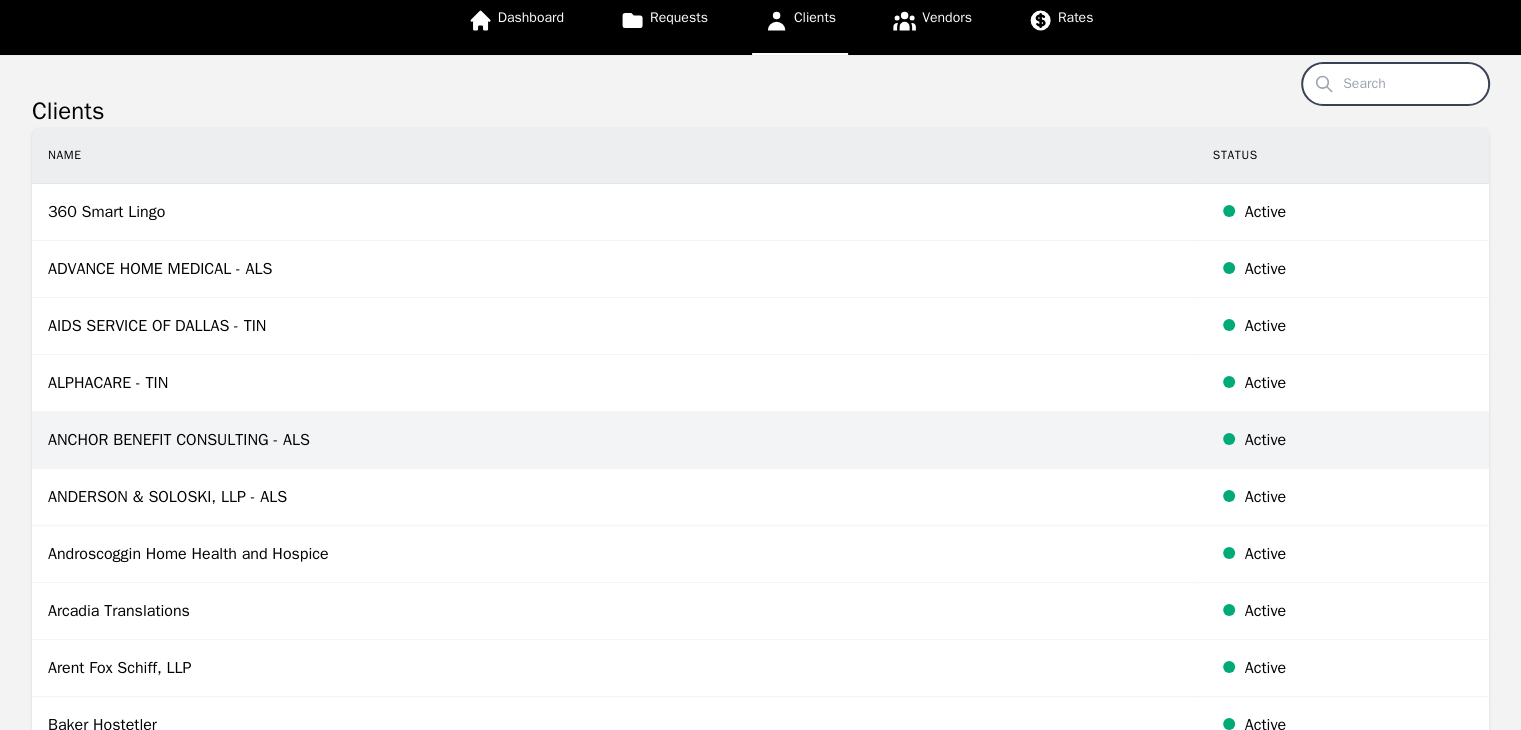 scroll, scrollTop: 151, scrollLeft: 0, axis: vertical 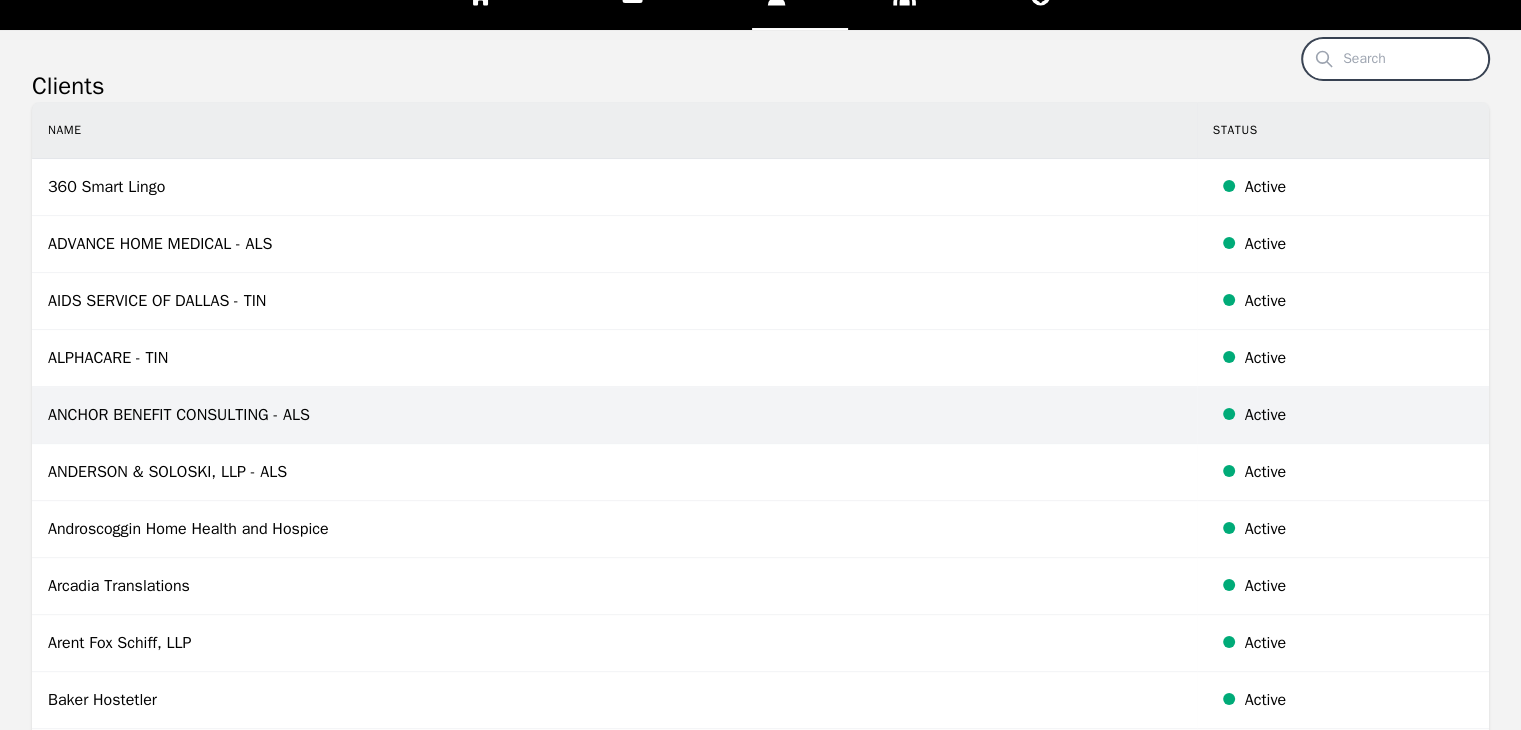 type 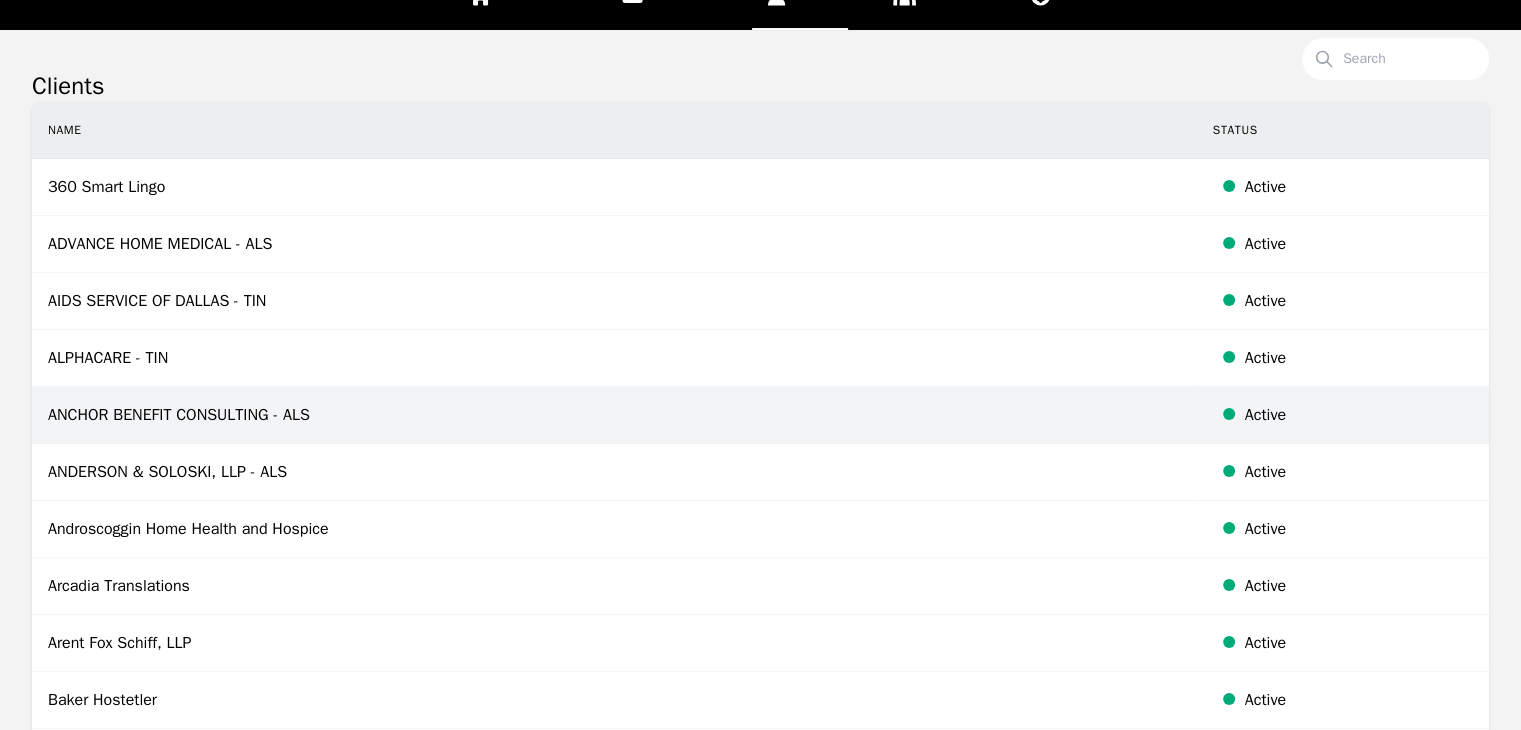 click on "ANCHOR BENEFIT CONSULTING - ALS" at bounding box center (614, 415) 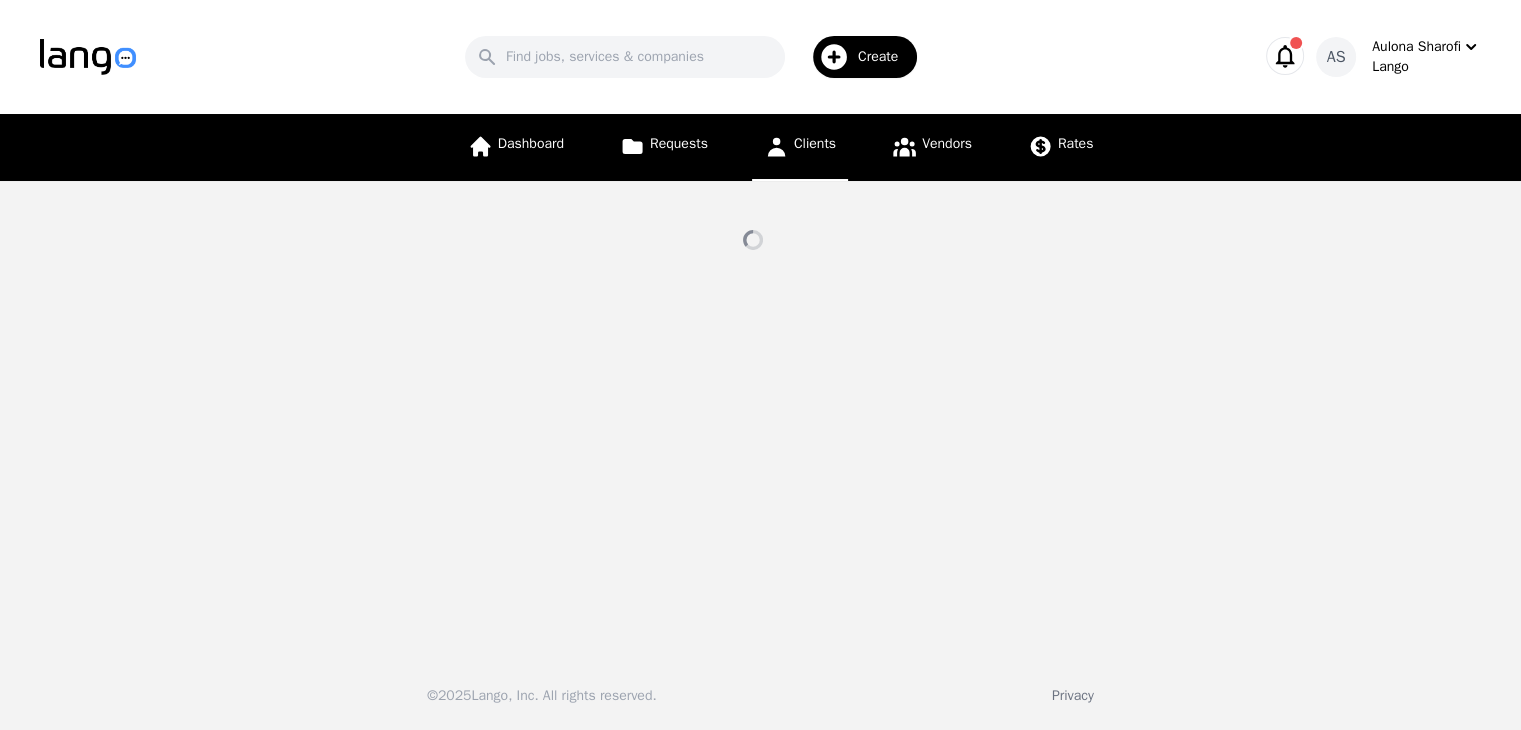 scroll, scrollTop: 0, scrollLeft: 0, axis: both 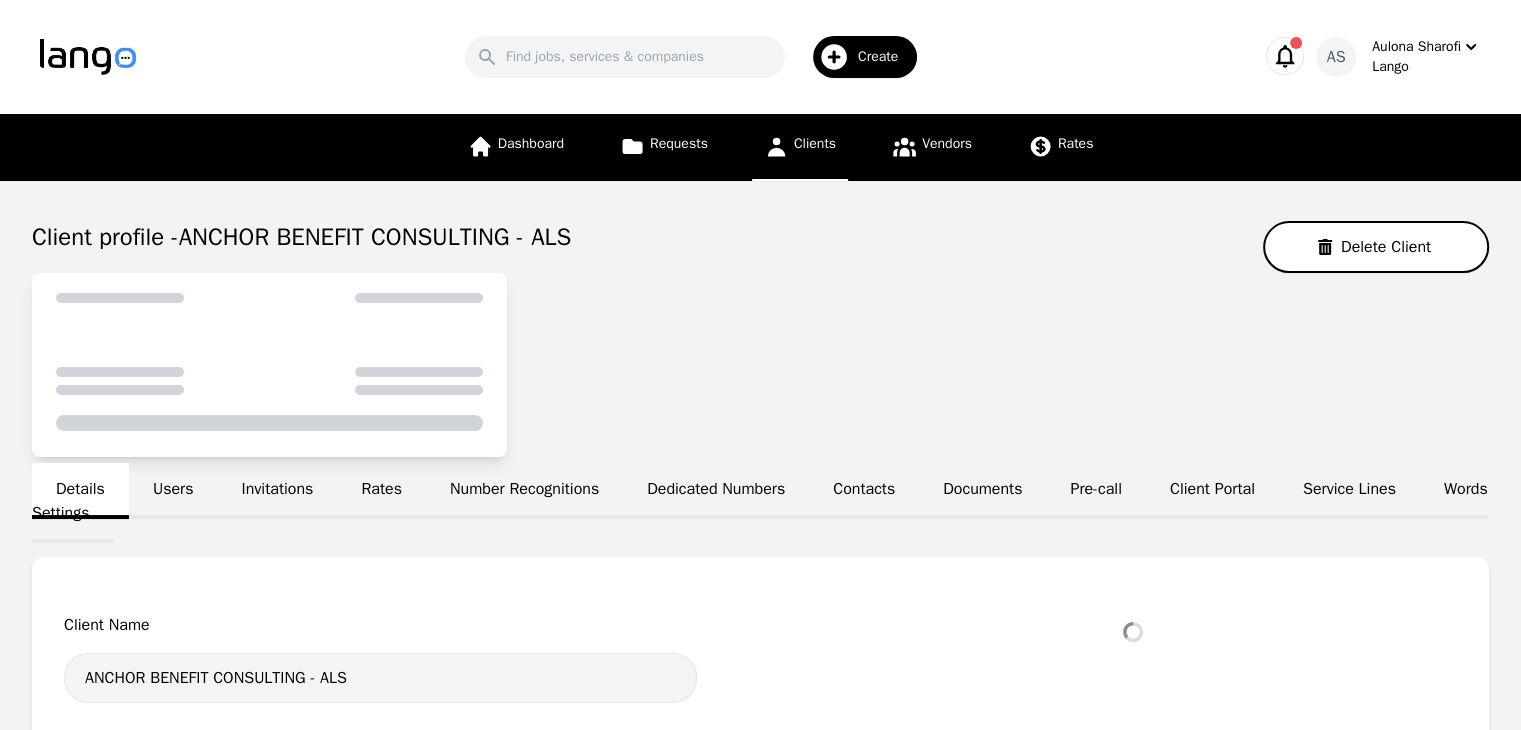 select on "active" 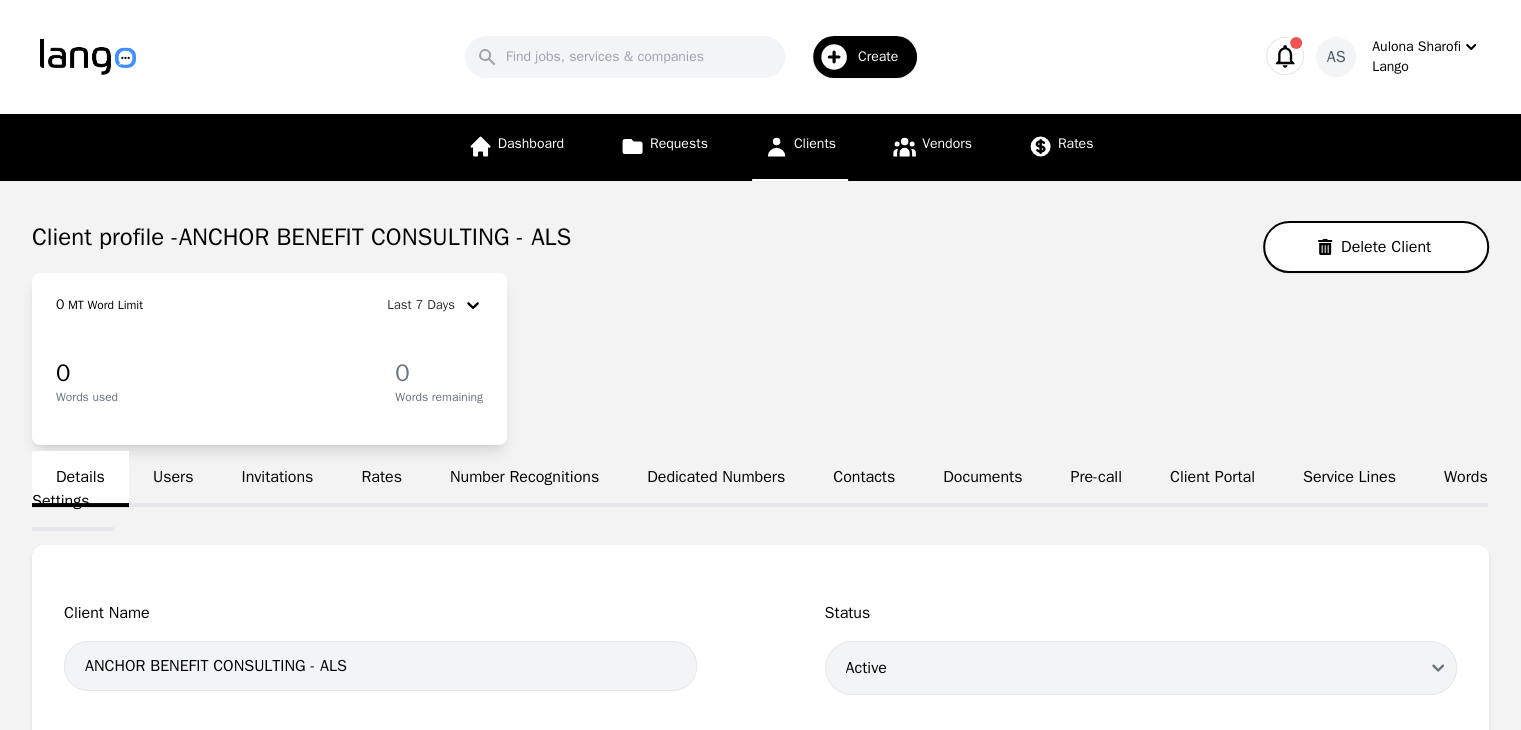 click on "Users" at bounding box center (173, 479) 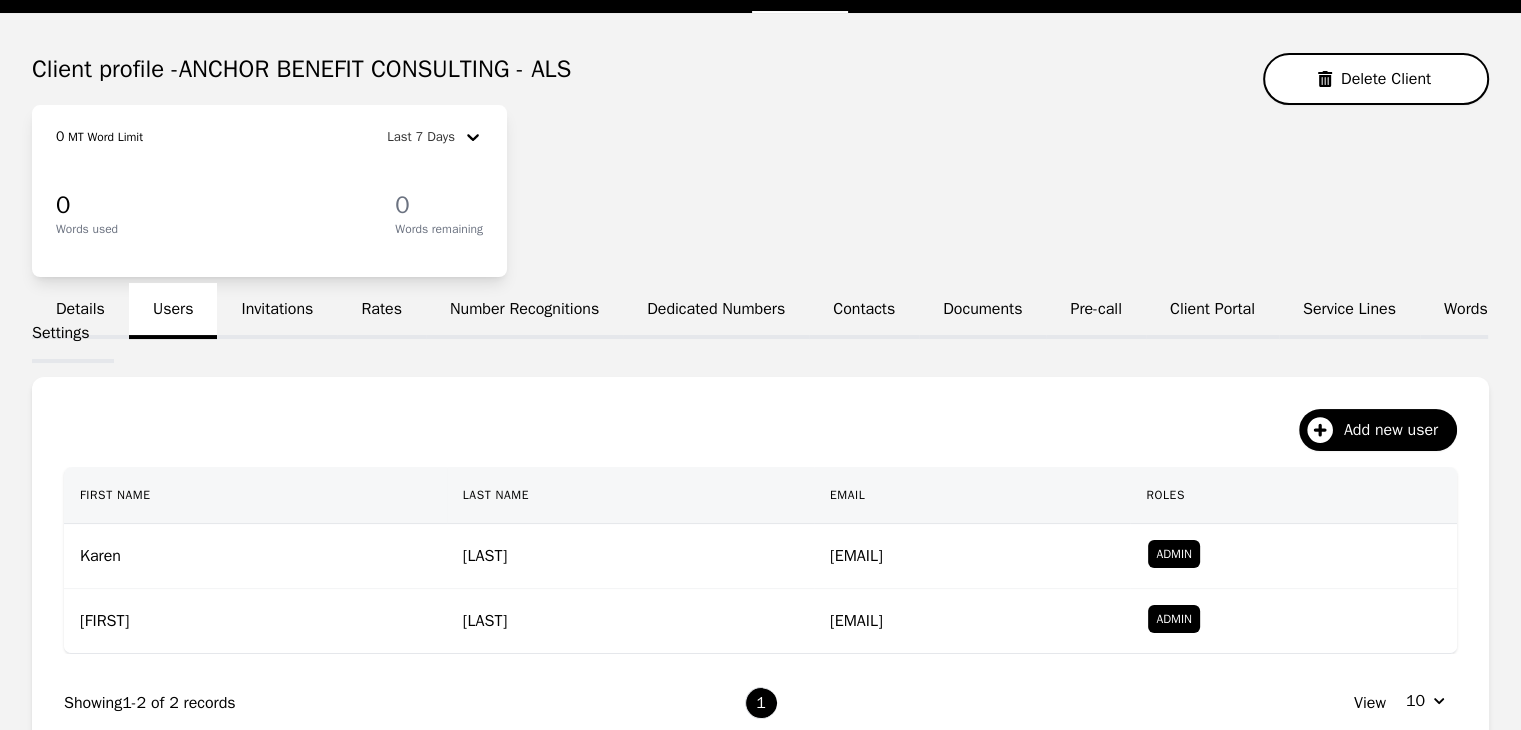 scroll, scrollTop: 171, scrollLeft: 0, axis: vertical 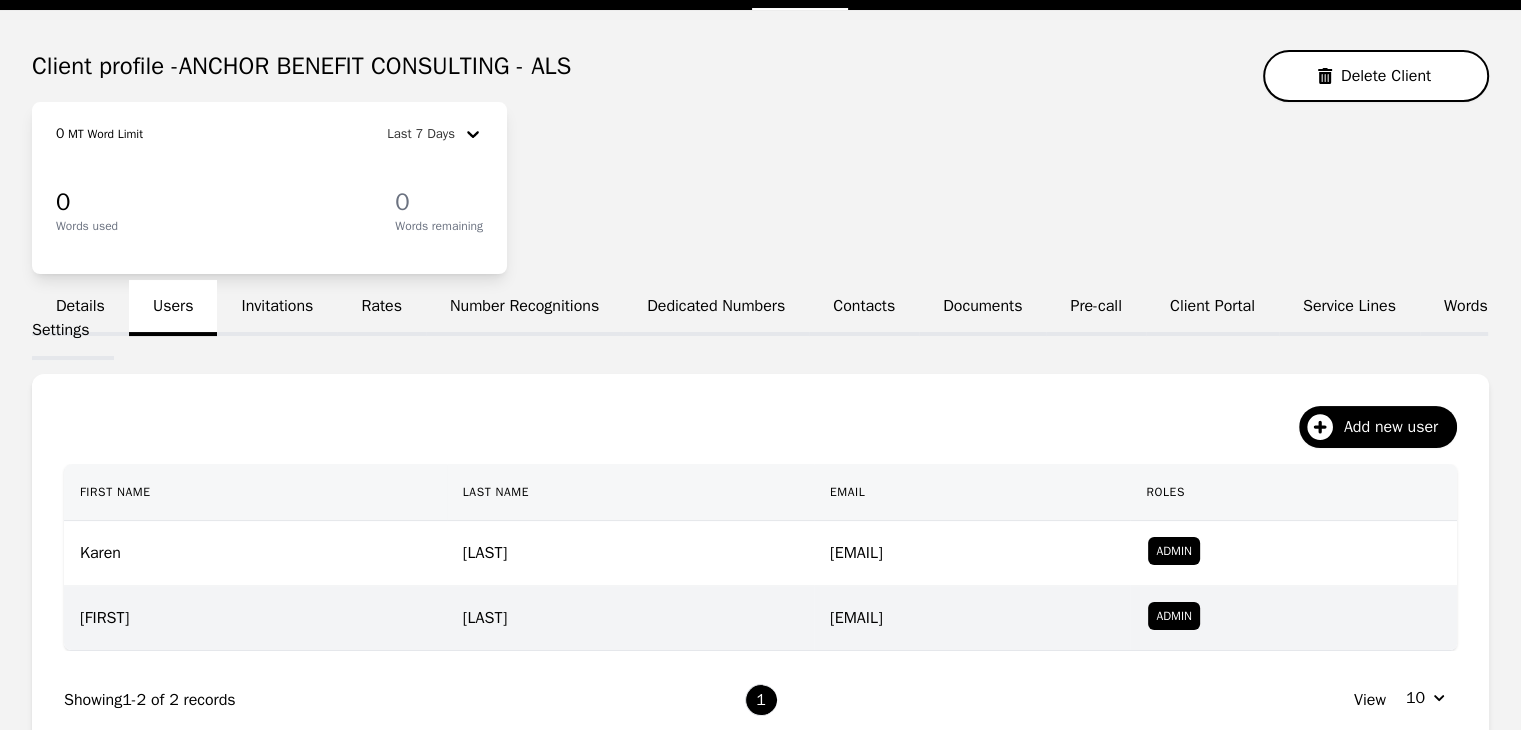 click on "[LAST]" at bounding box center (630, 618) 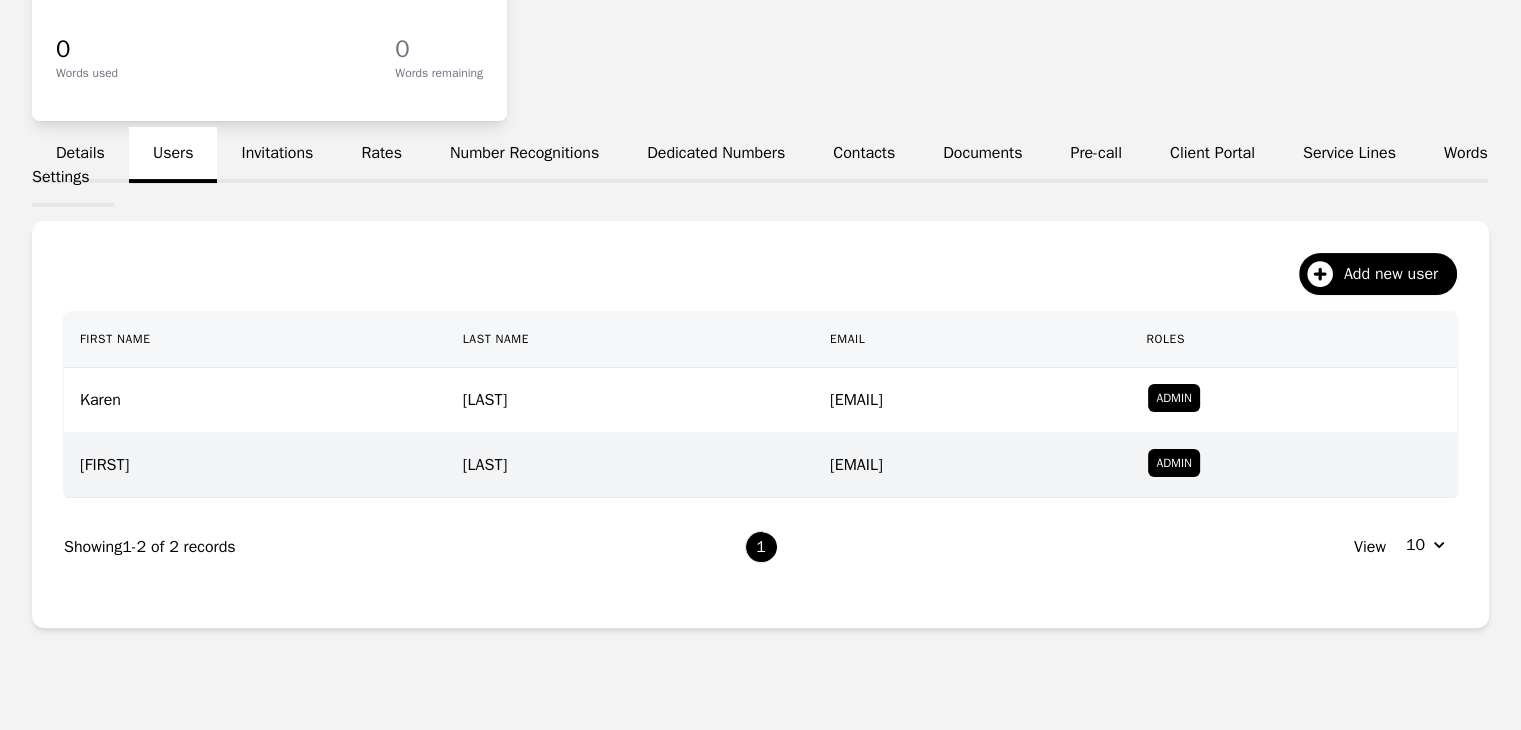 click on "[LAST]" at bounding box center [630, 465] 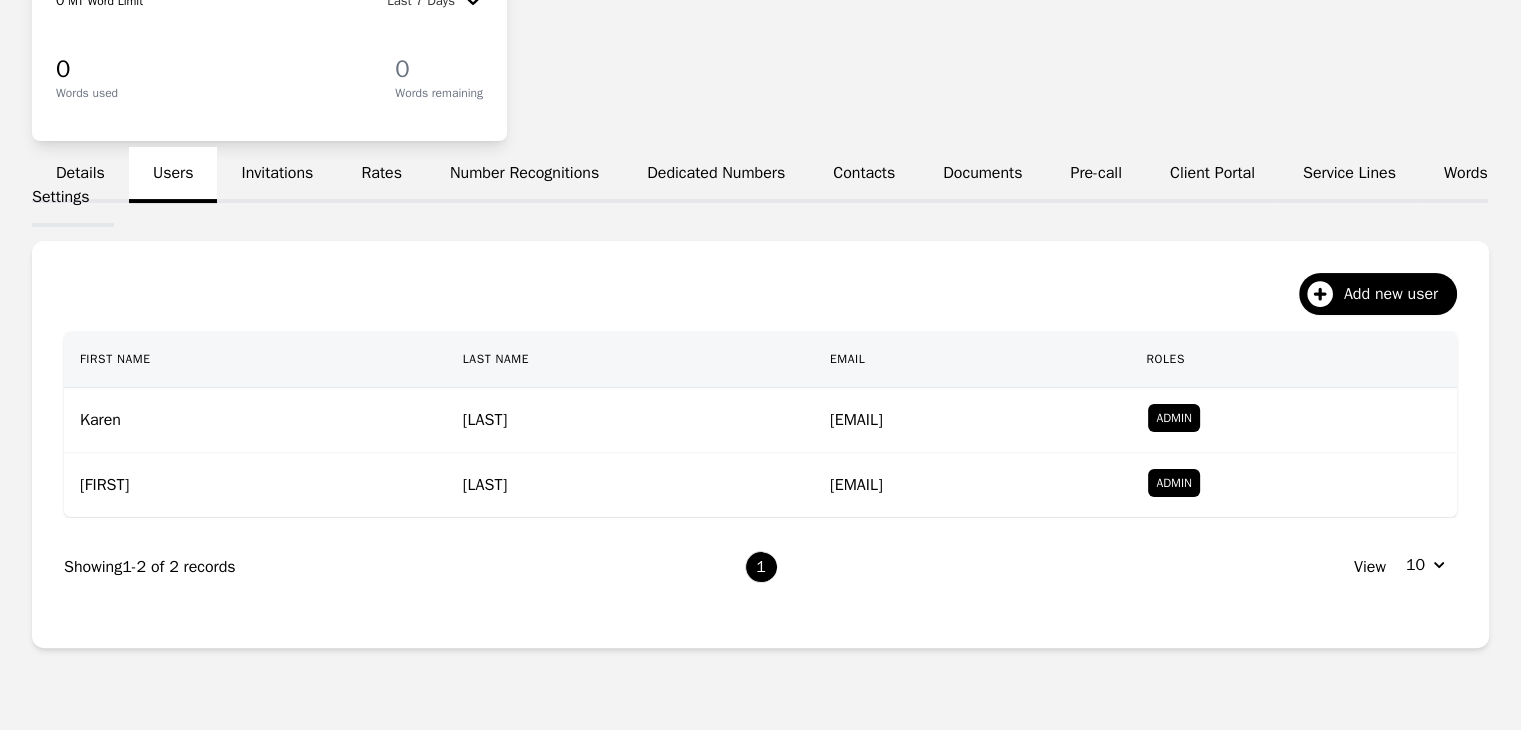 scroll, scrollTop: 303, scrollLeft: 0, axis: vertical 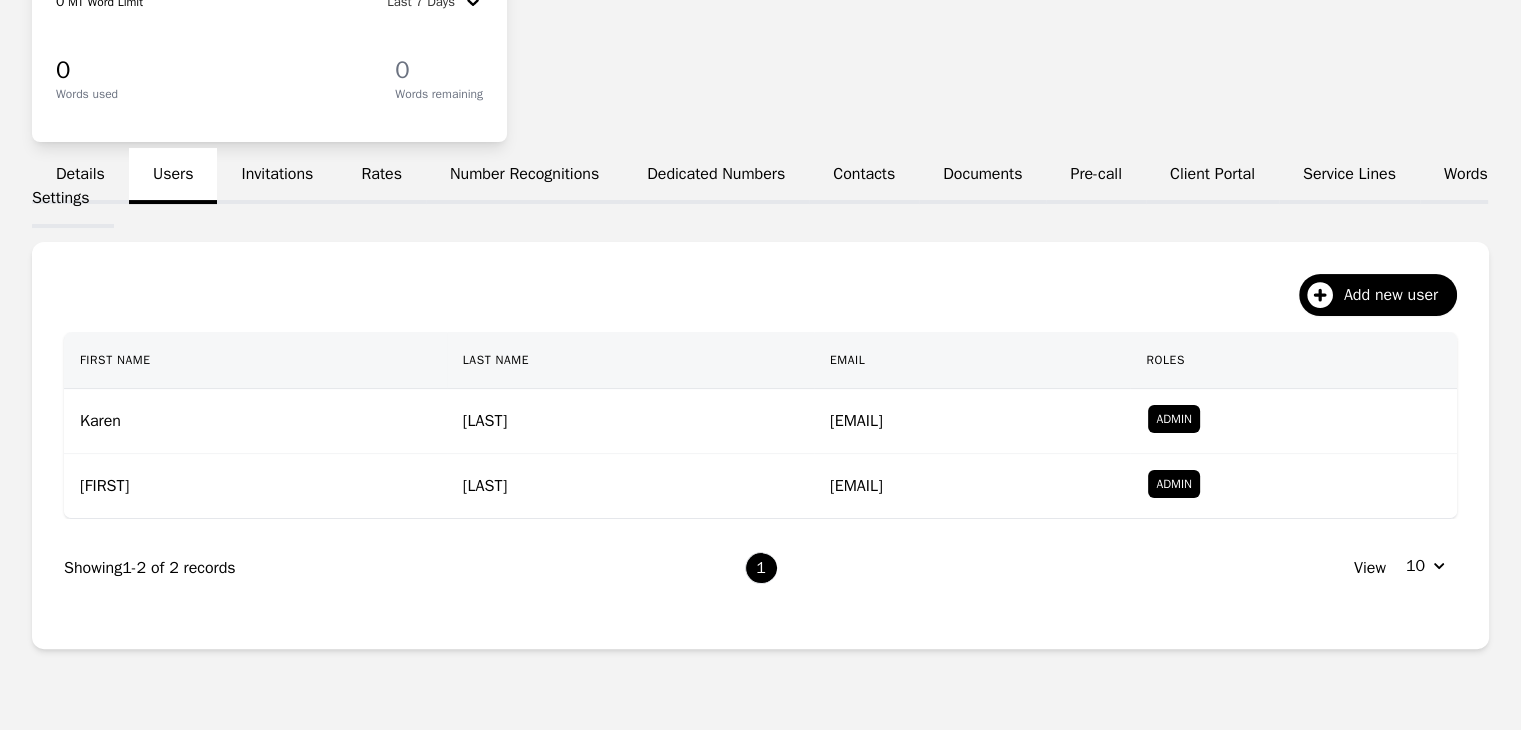 click on "Invitations" at bounding box center [277, 176] 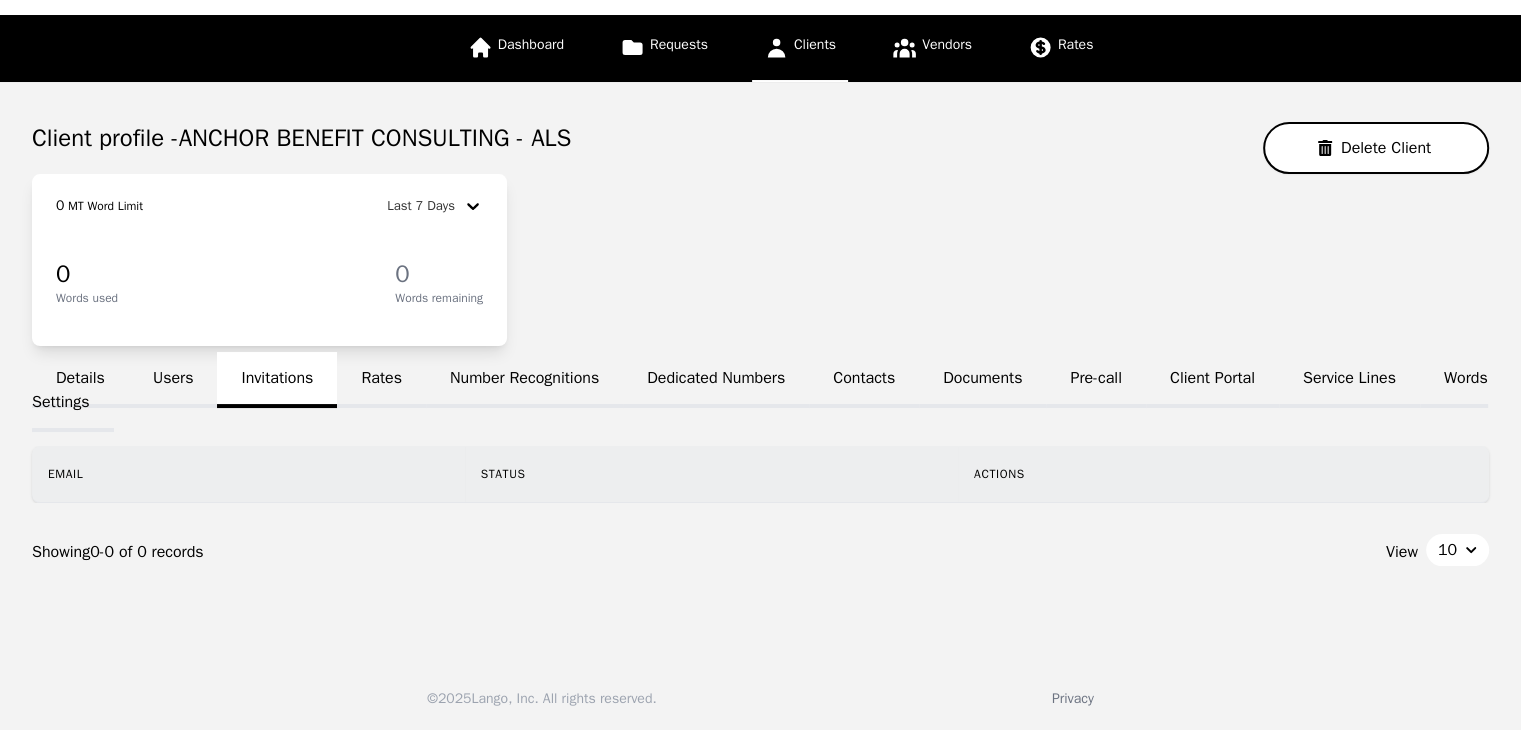 scroll, scrollTop: 156, scrollLeft: 0, axis: vertical 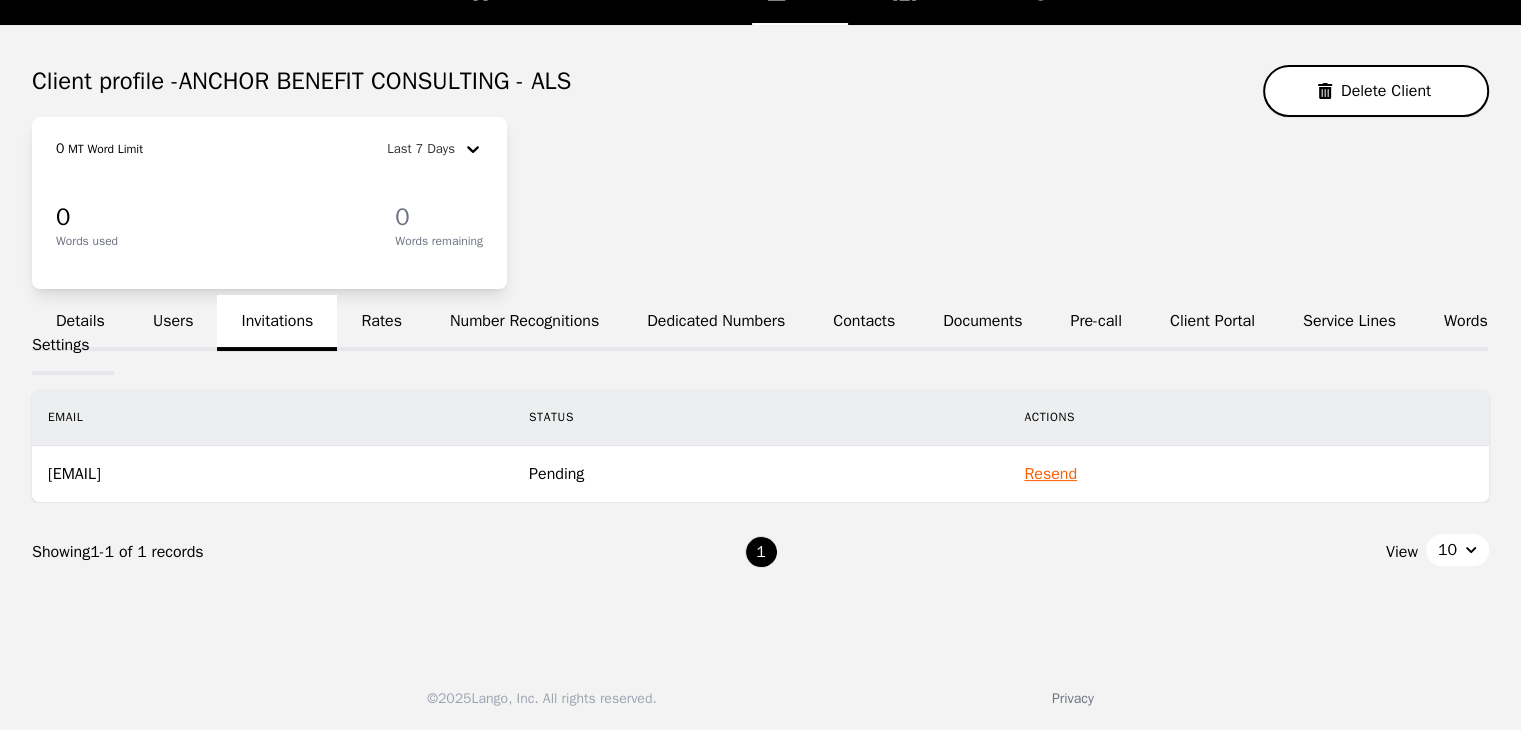 click on "Users" at bounding box center [173, 323] 